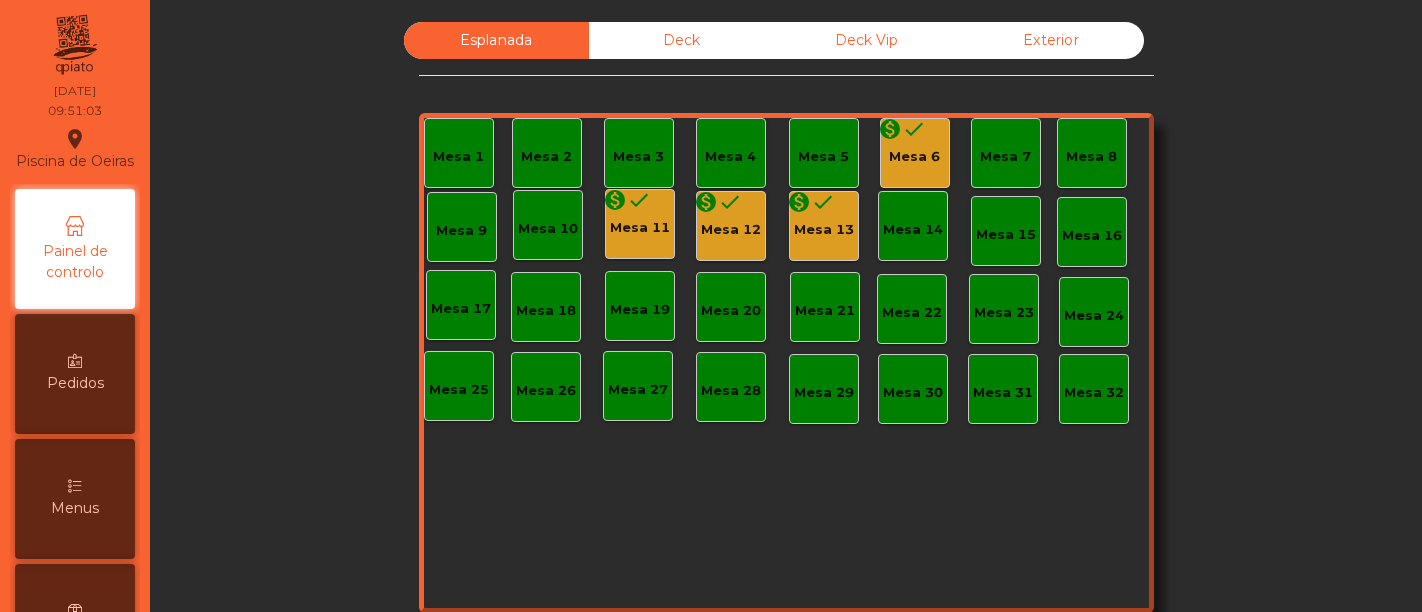 scroll, scrollTop: 0, scrollLeft: 0, axis: both 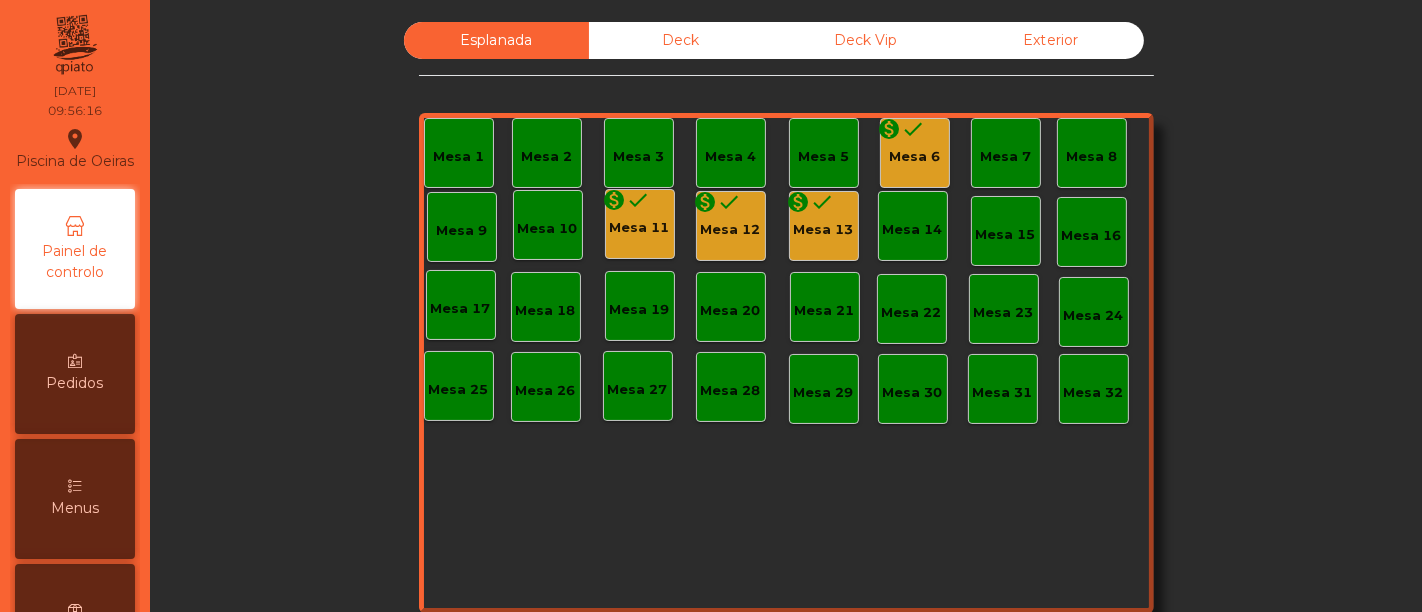 click on "Deck" 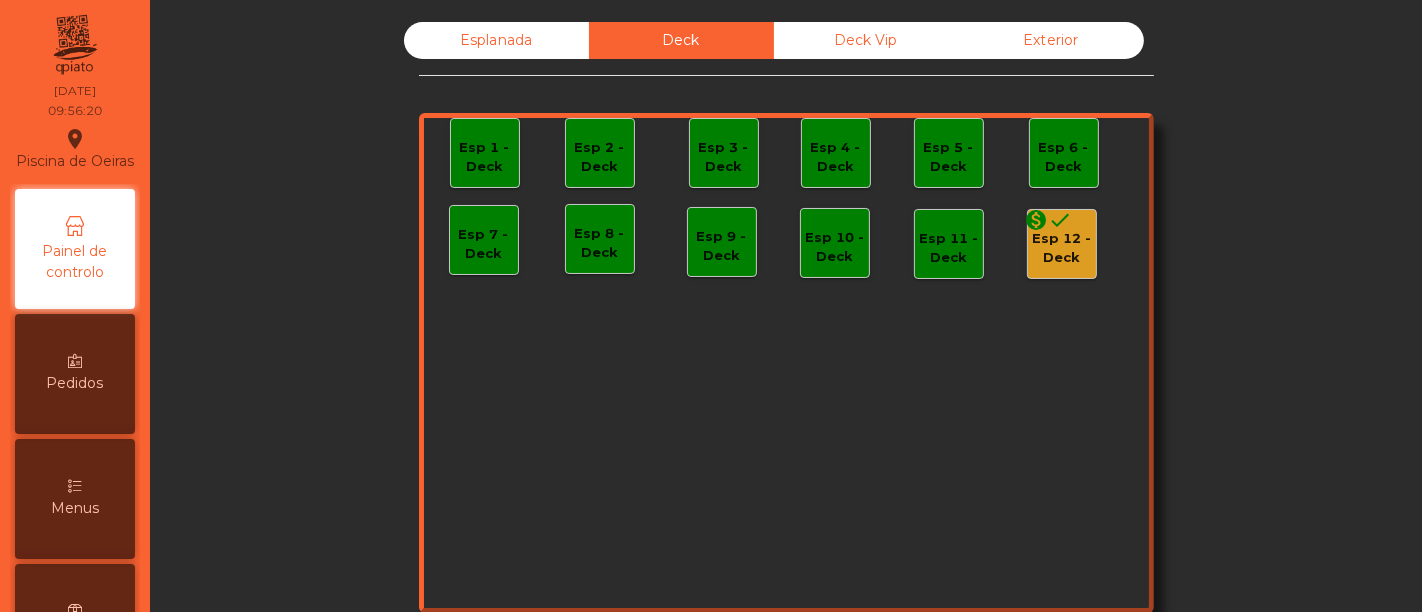 click on "Deck Vip" 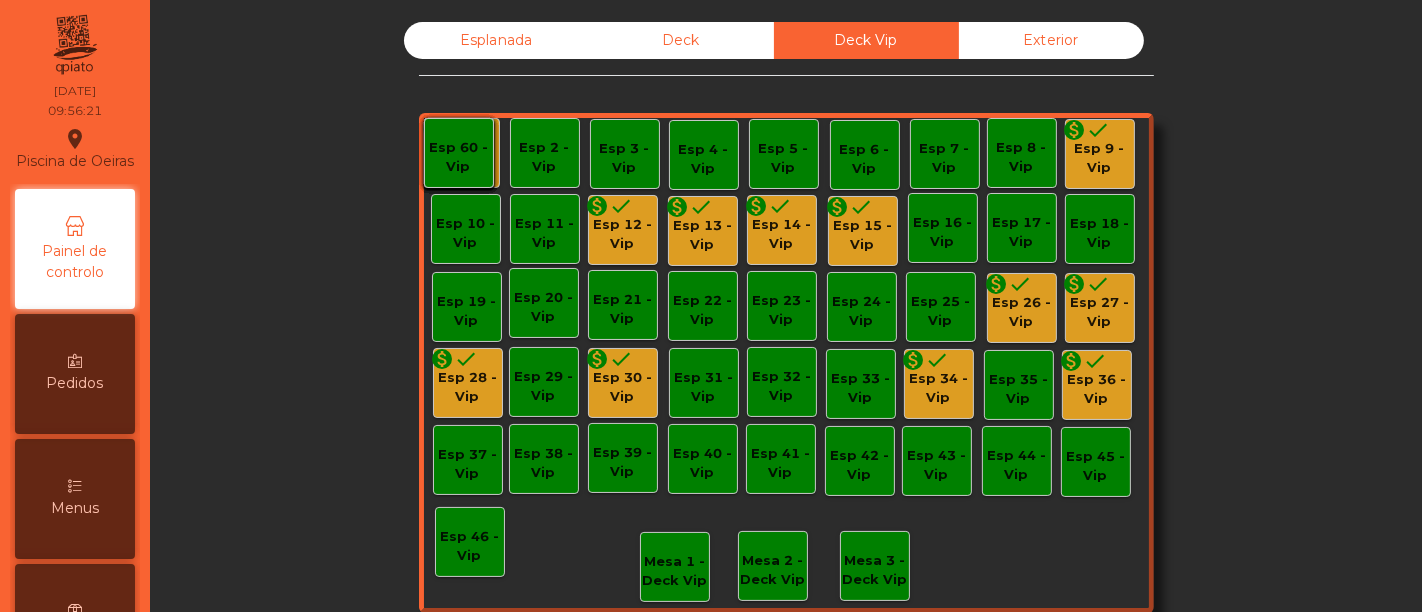 click on "monetization_on done" 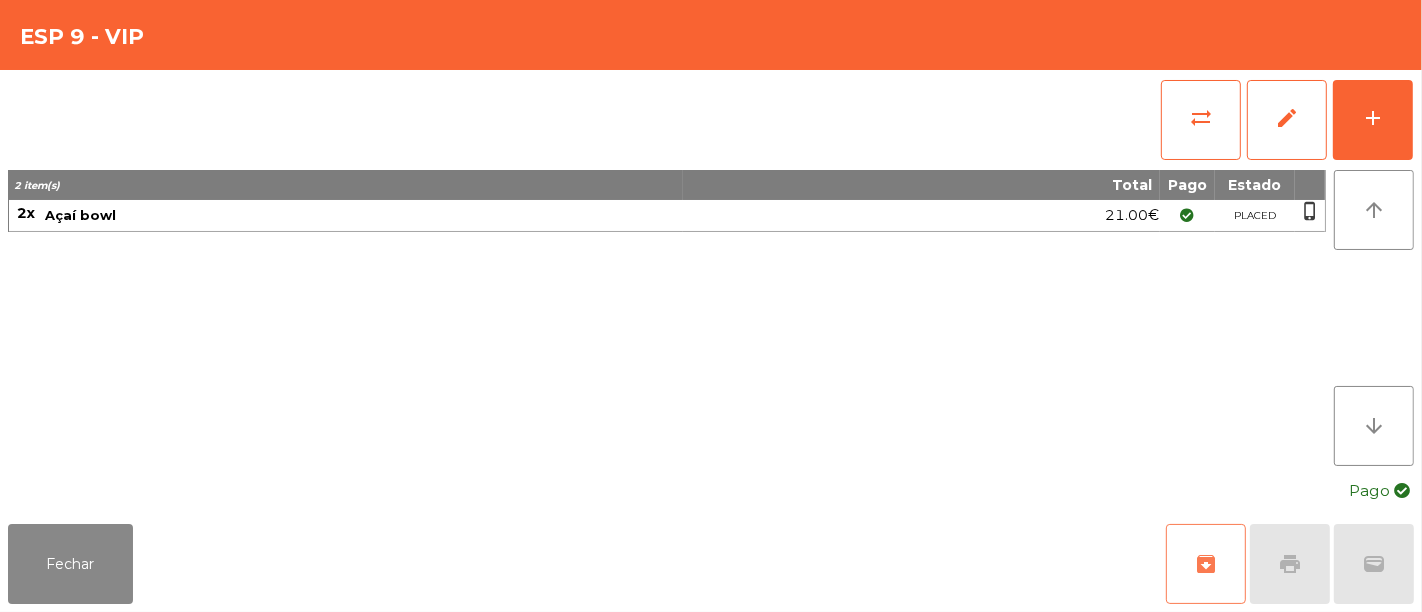 click on "archive" 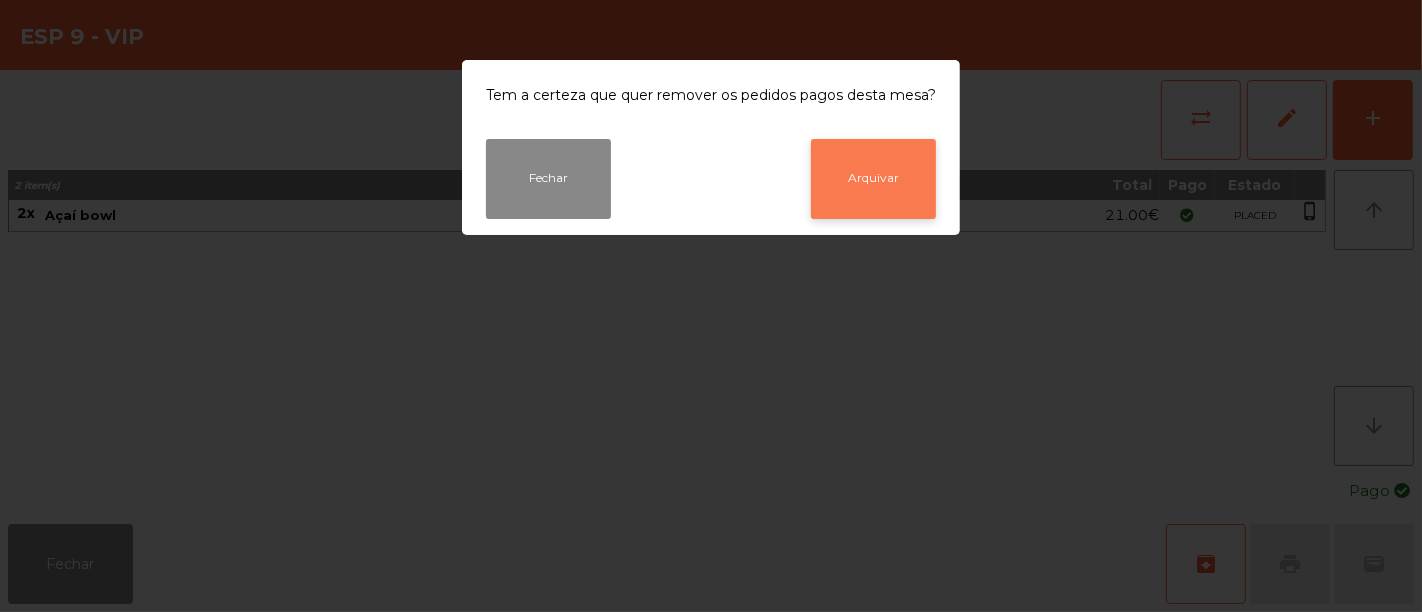 click on "Arquivar" 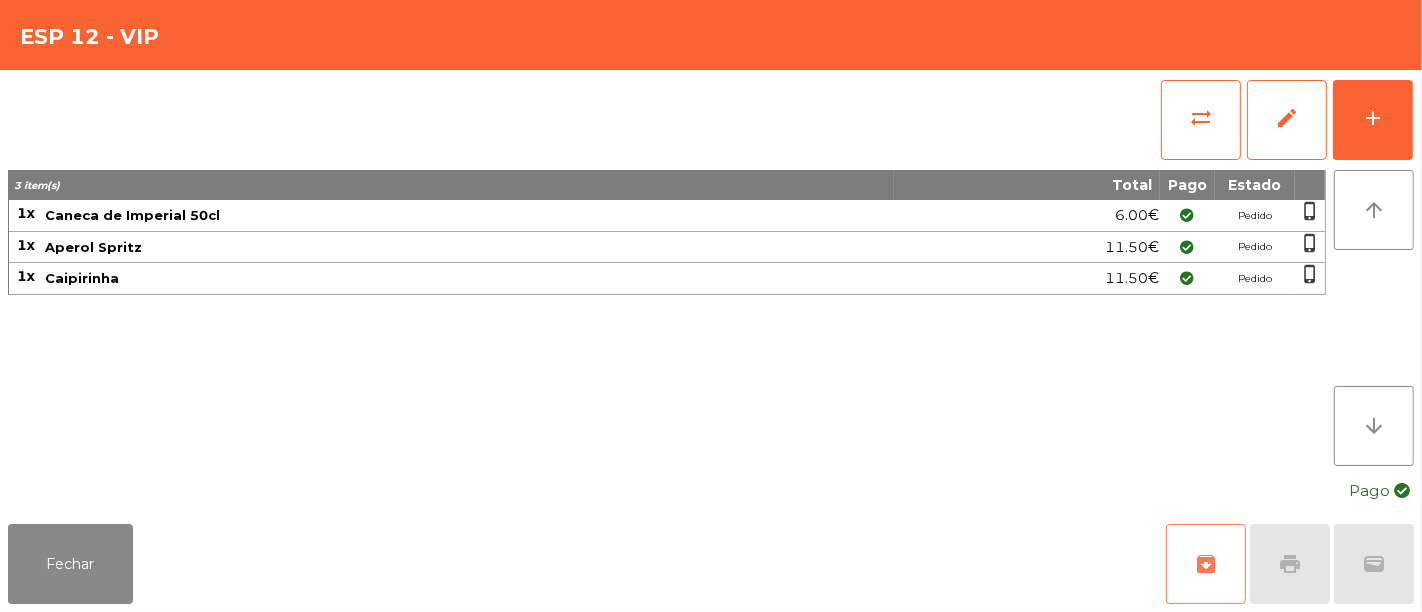 click on "archive" 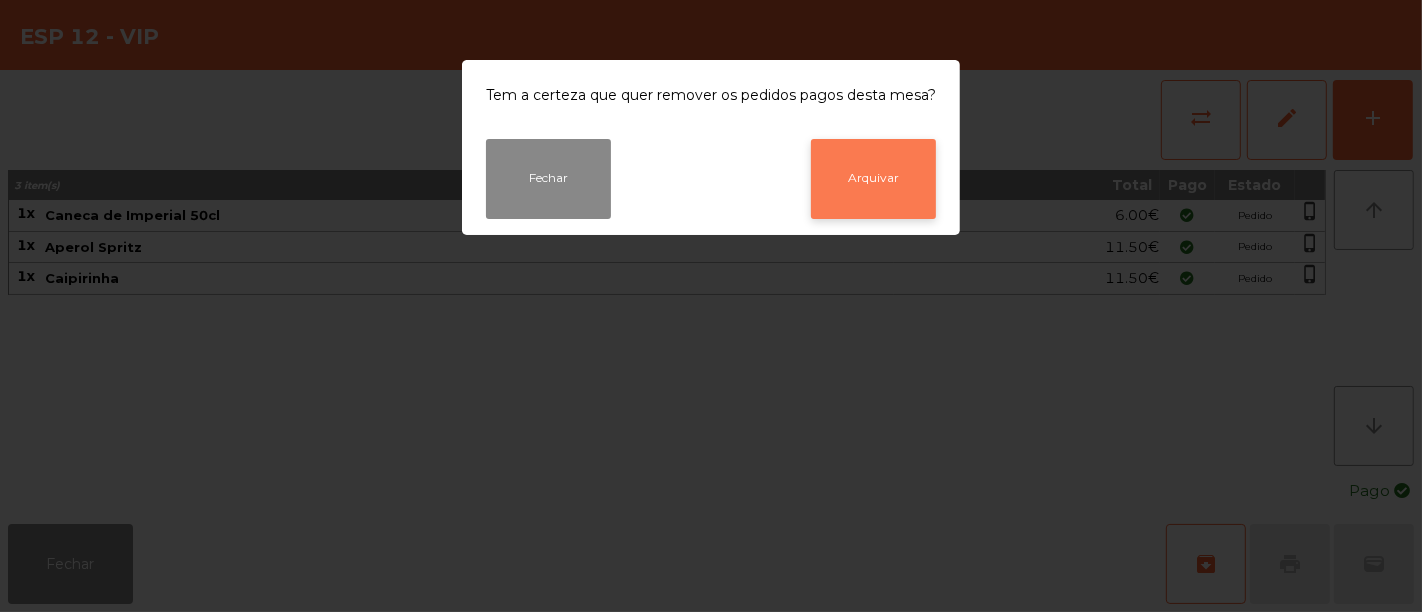 click on "Arquivar" 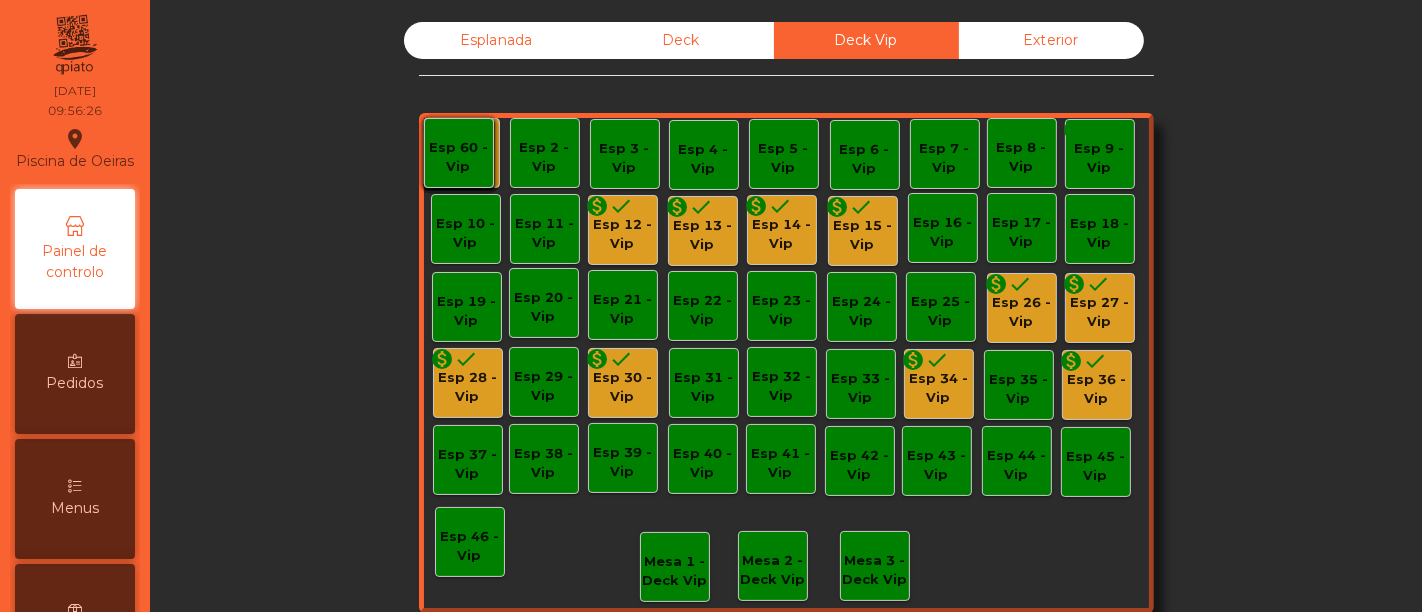 click on "Esp 13 - Vip" 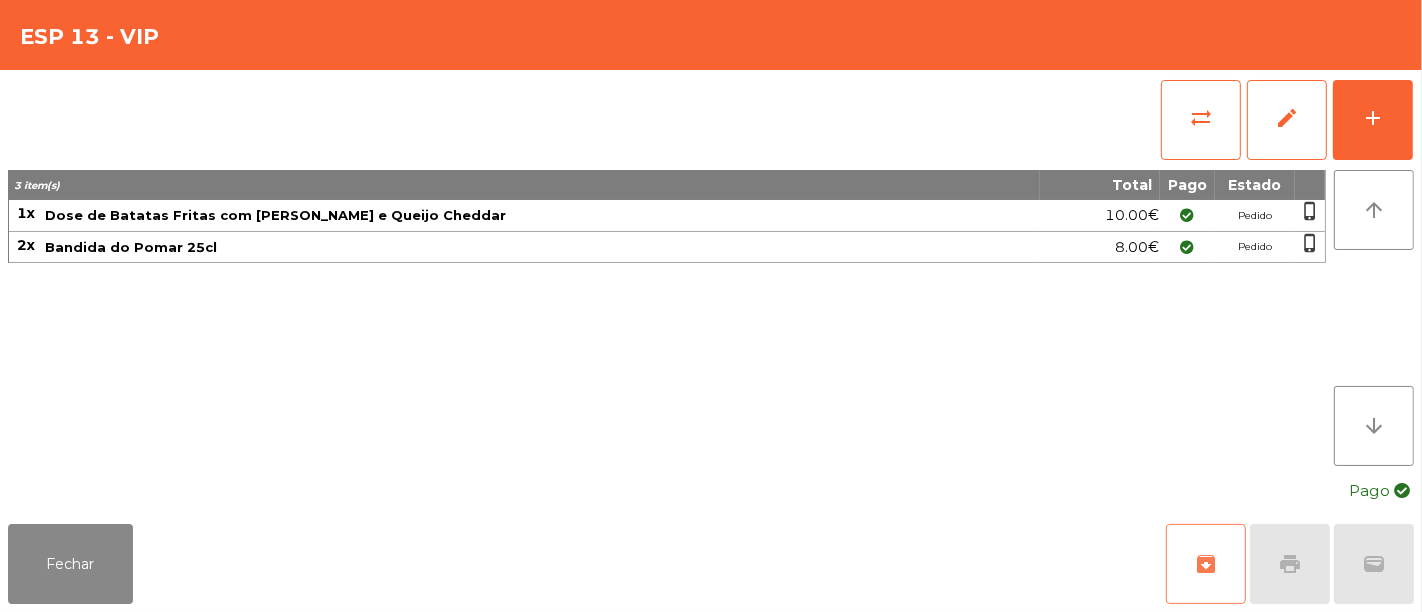 click on "archive" 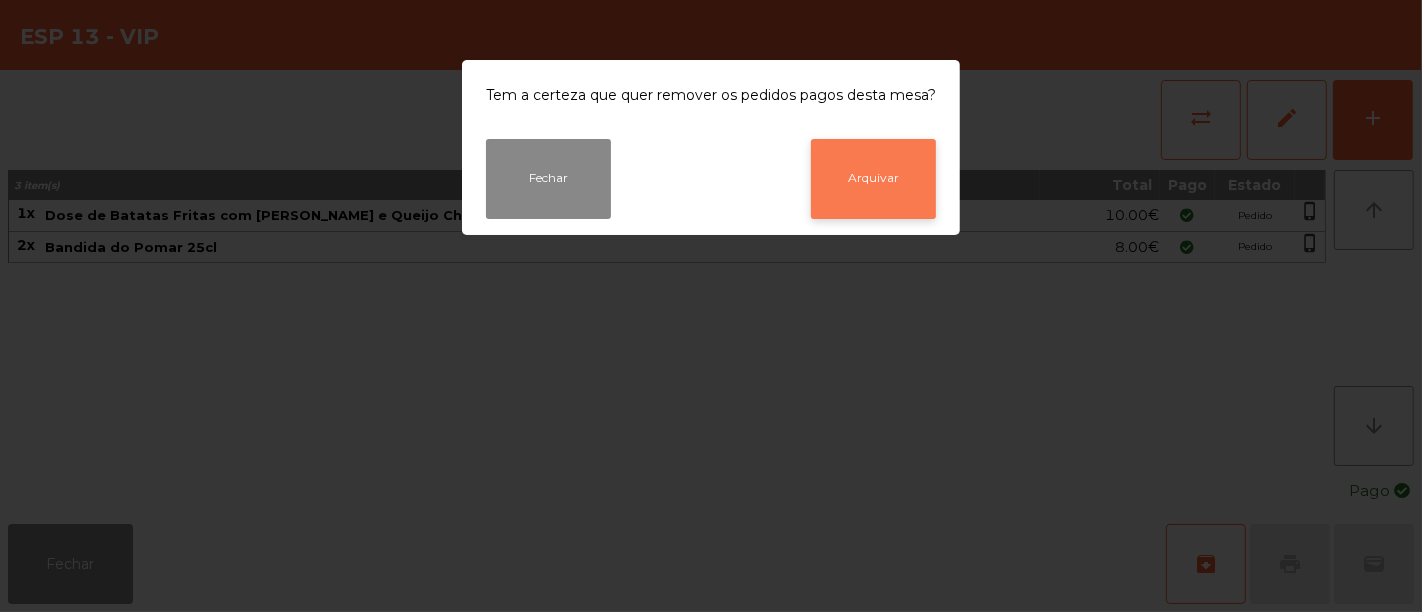 click on "Arquivar" 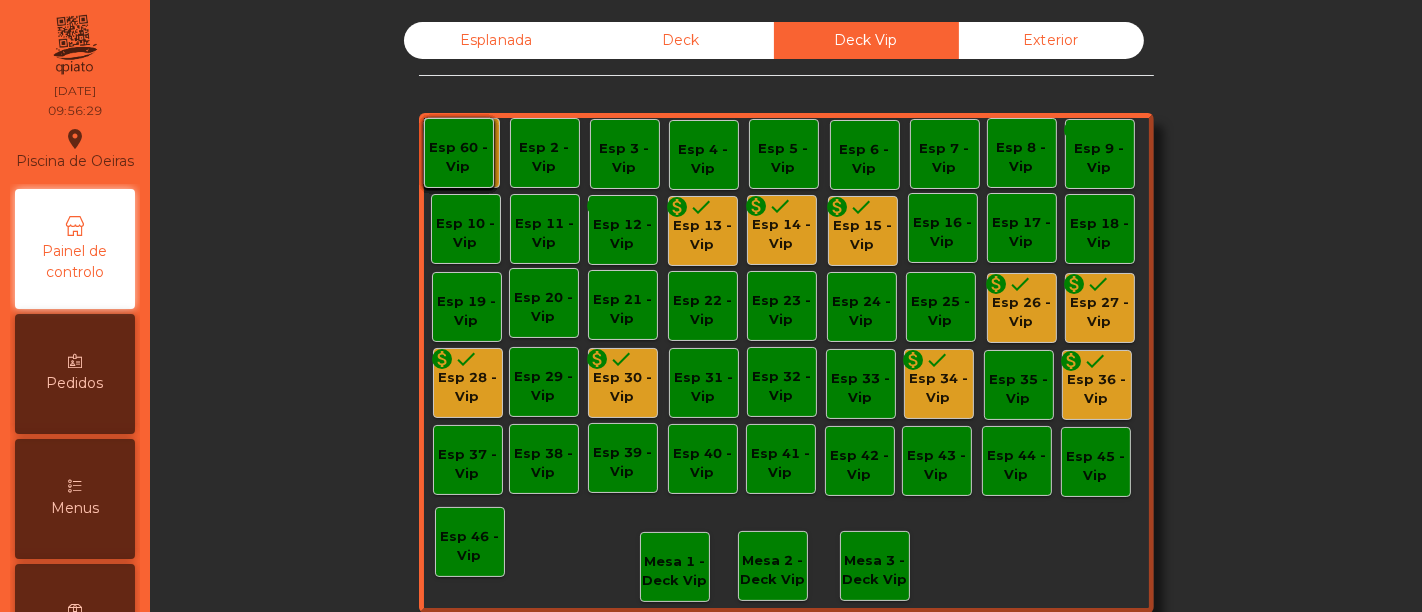 click on "Esp 14 - Vip" 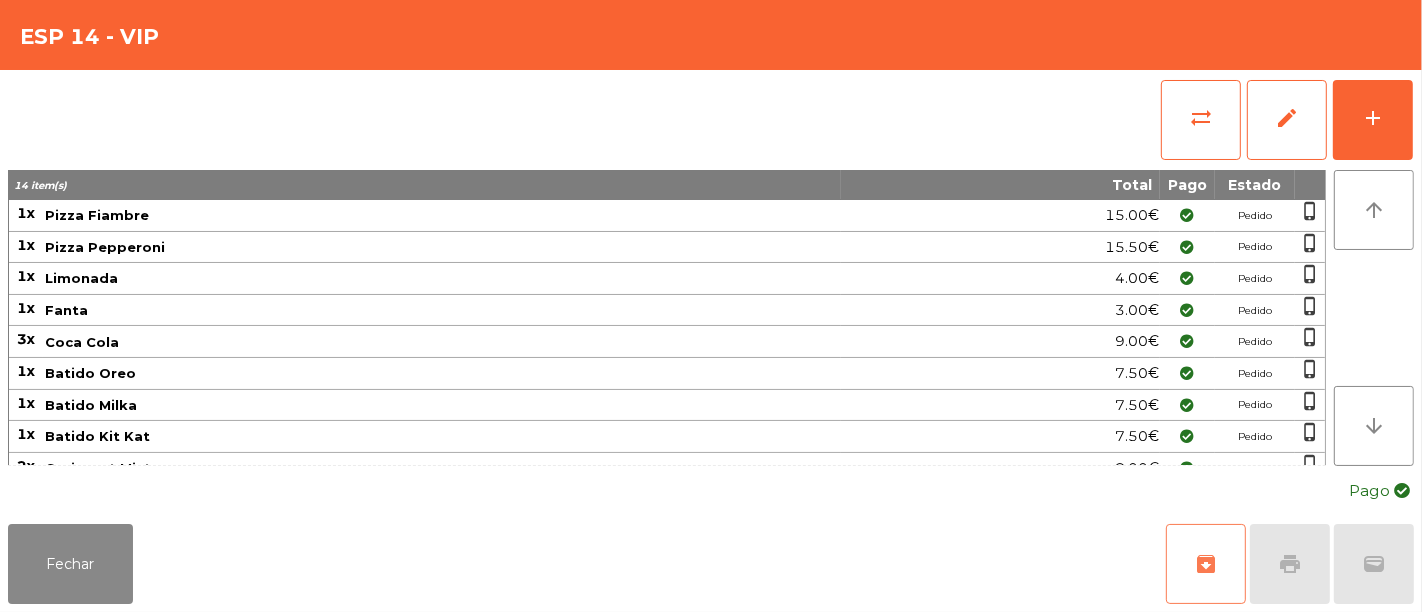 click on "archive" 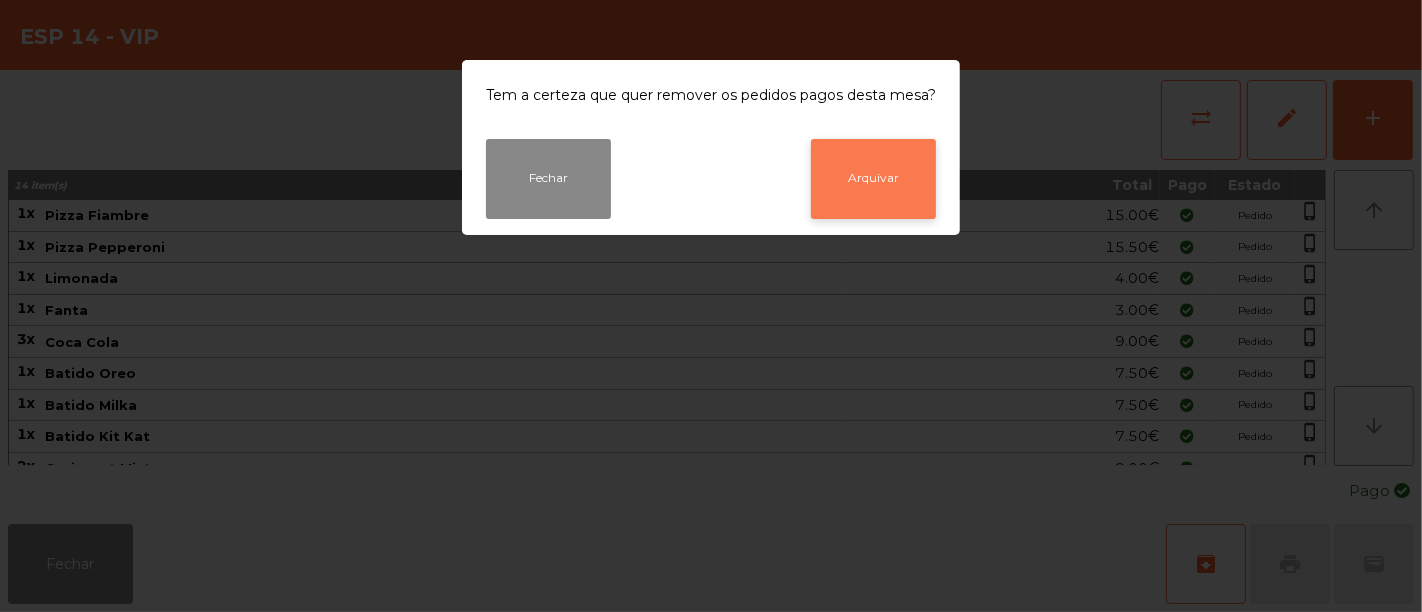 click on "Arquivar" 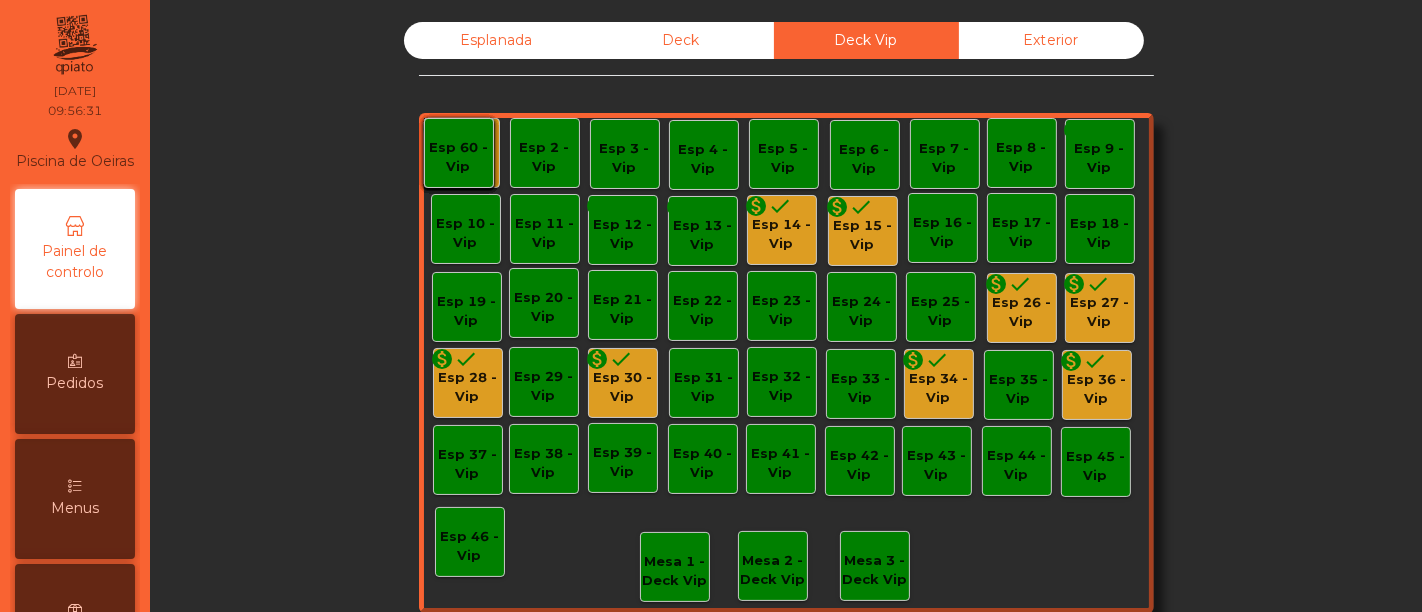 click on "done" 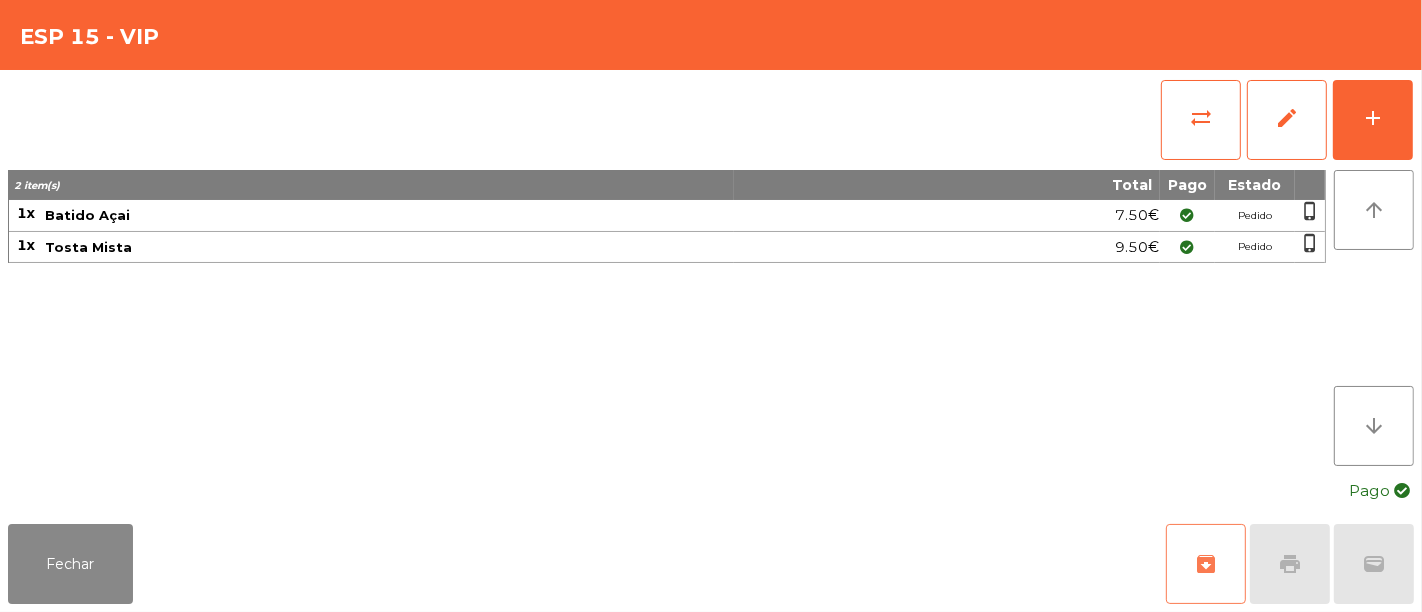 click on "archive" 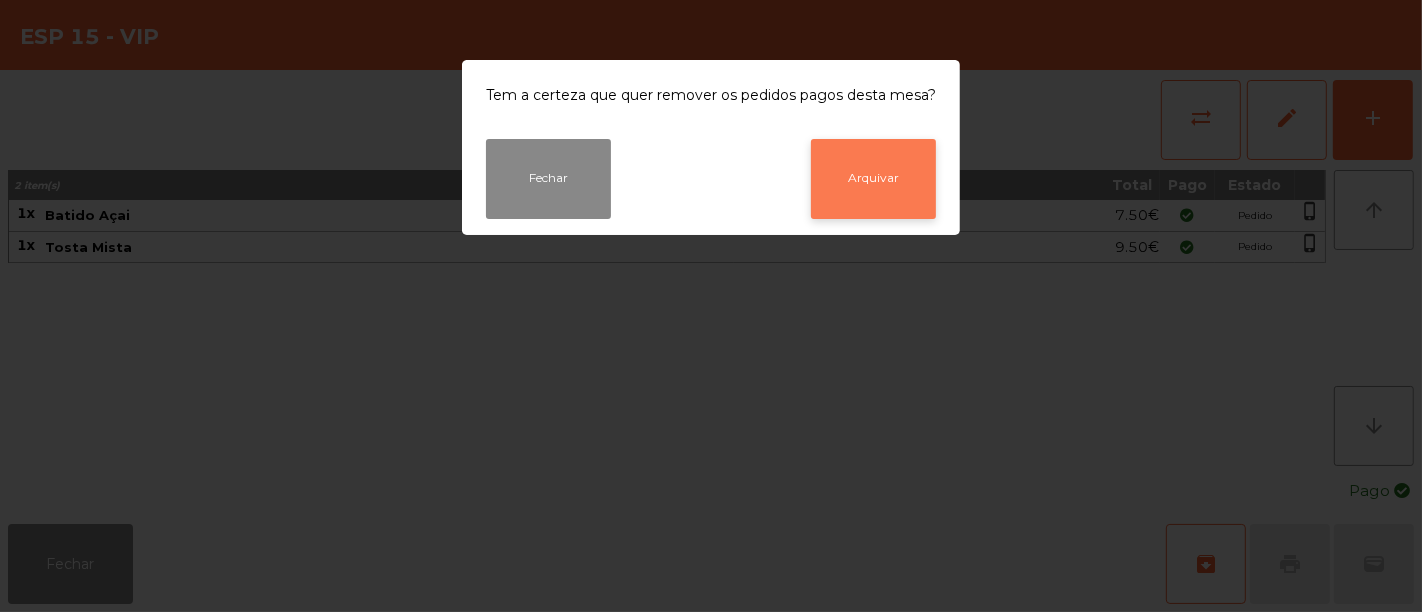 click on "Arquivar" 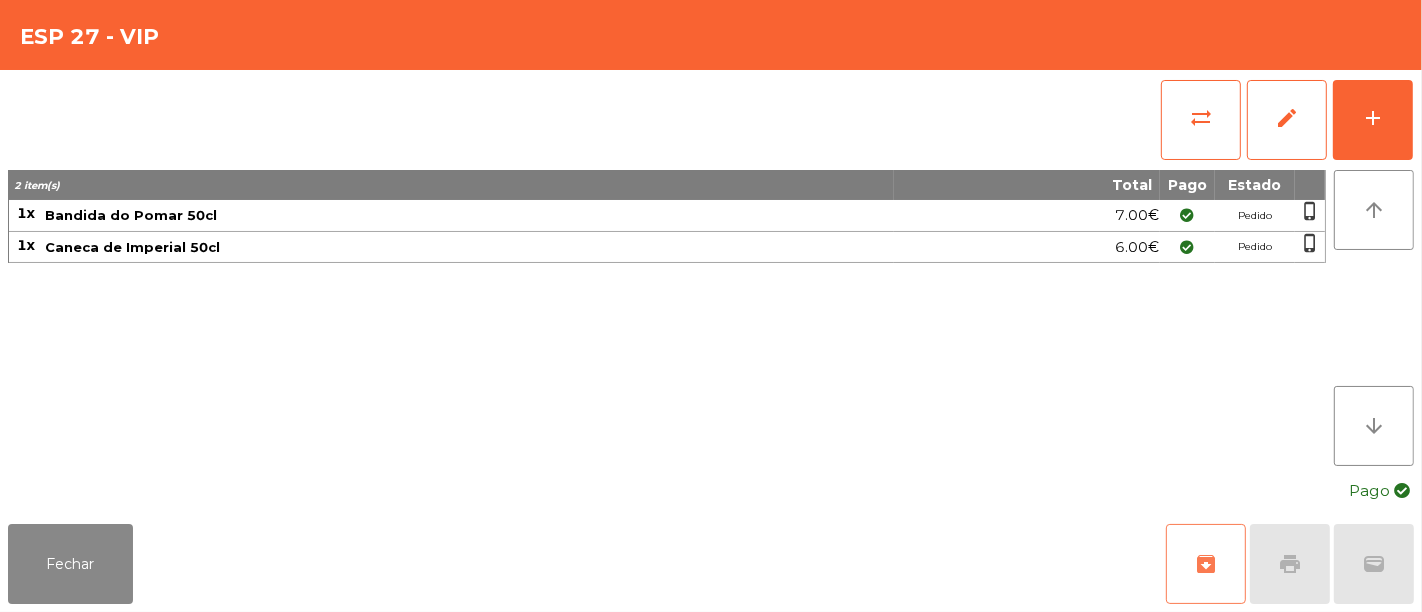 click on "archive" 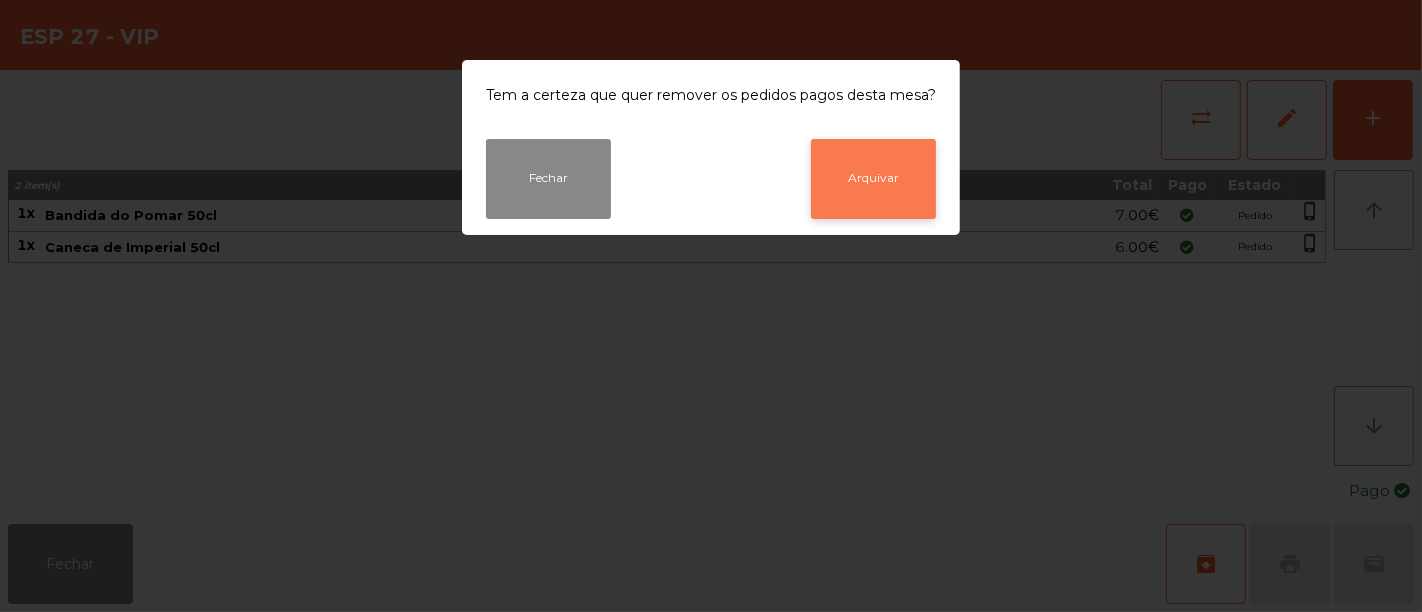 click on "Arquivar" 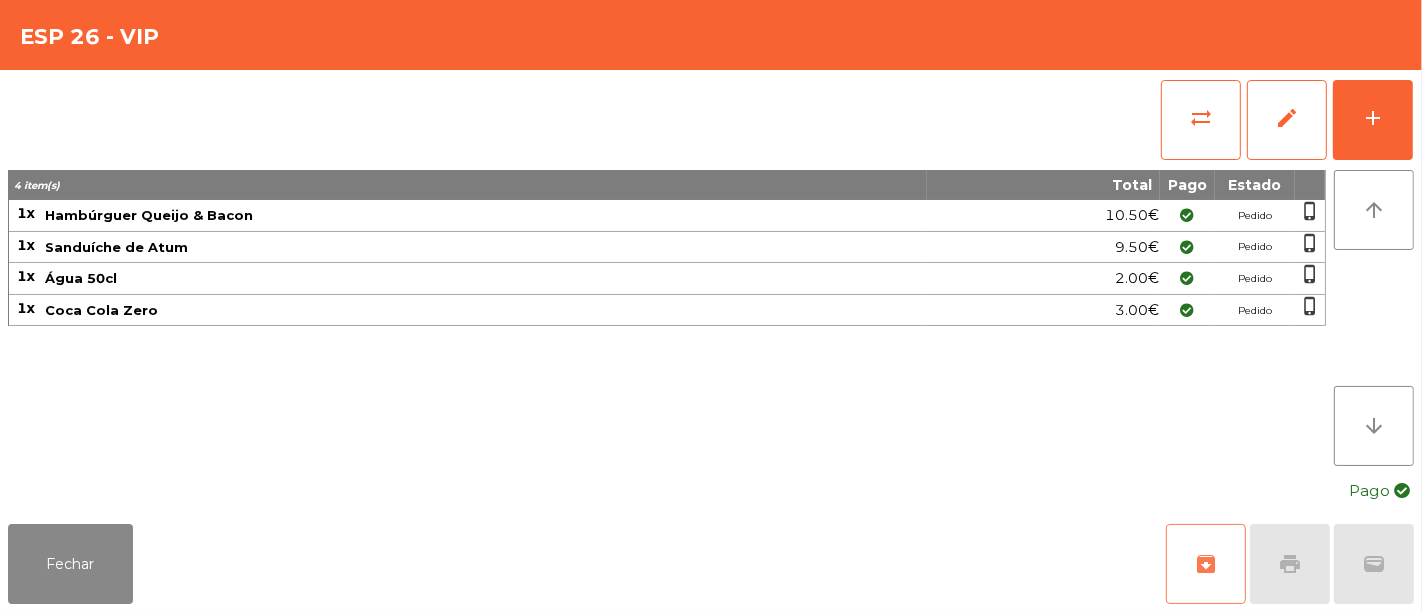 click on "archive" 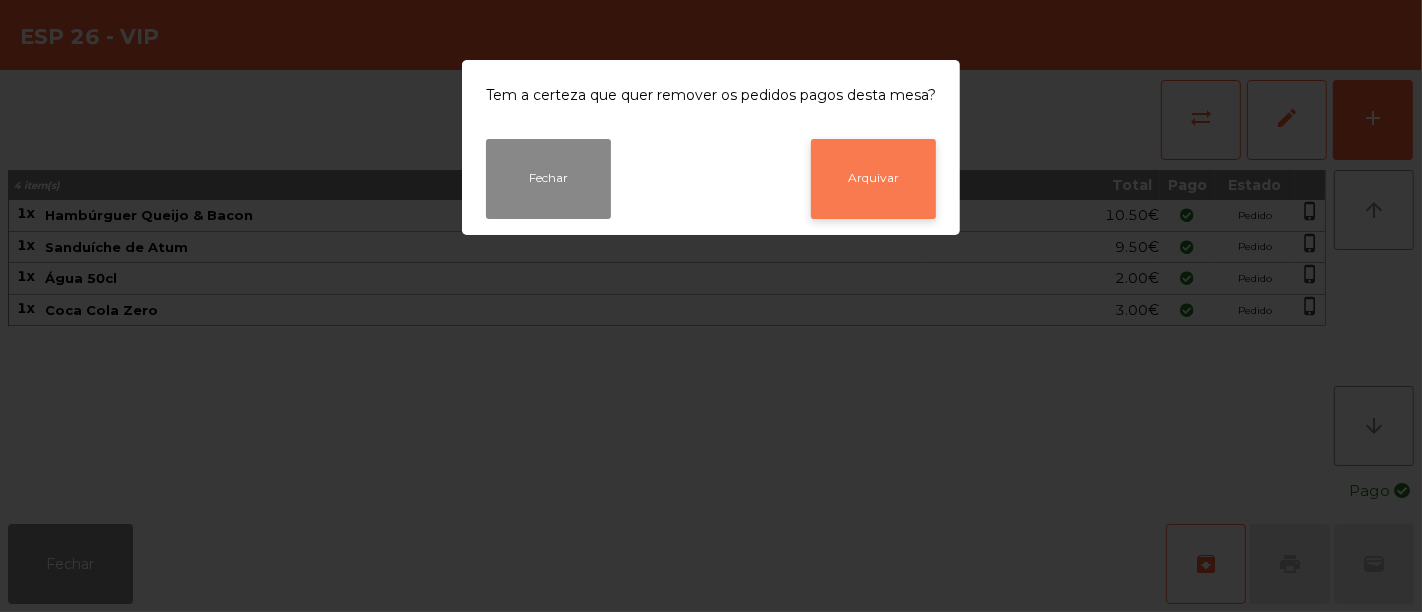 click on "Arquivar" 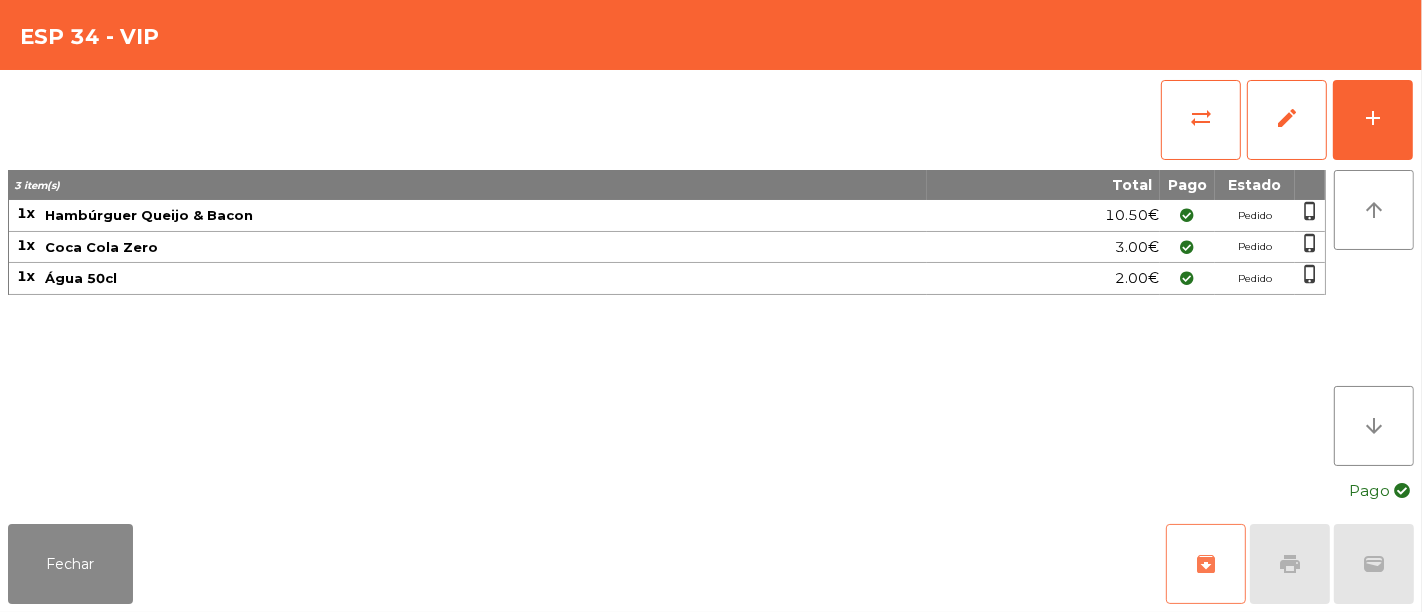 click on "archive" 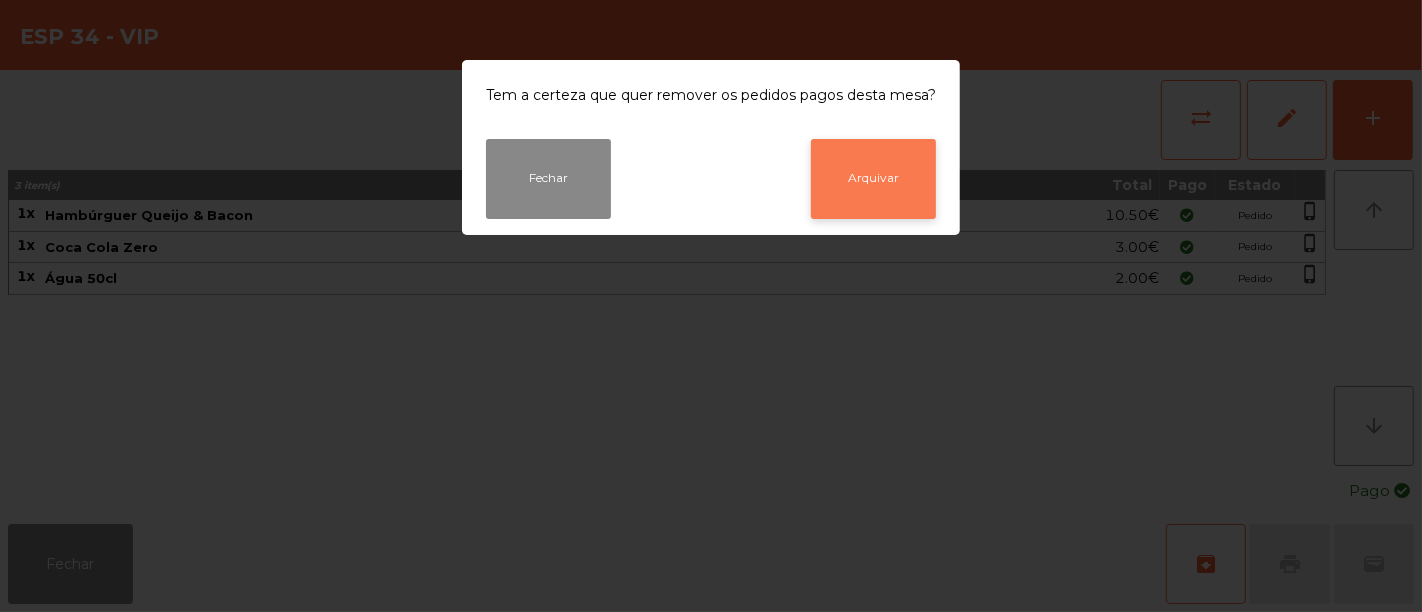 click on "Arquivar" 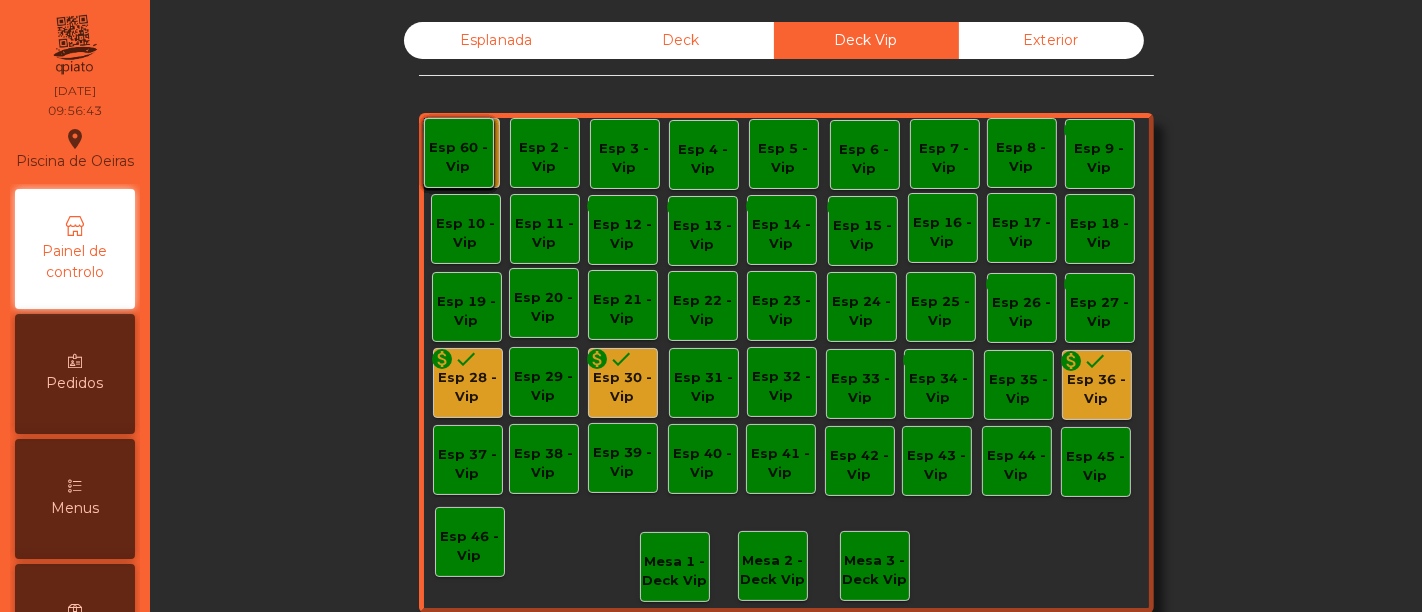 click on "Esp 36 - Vip" 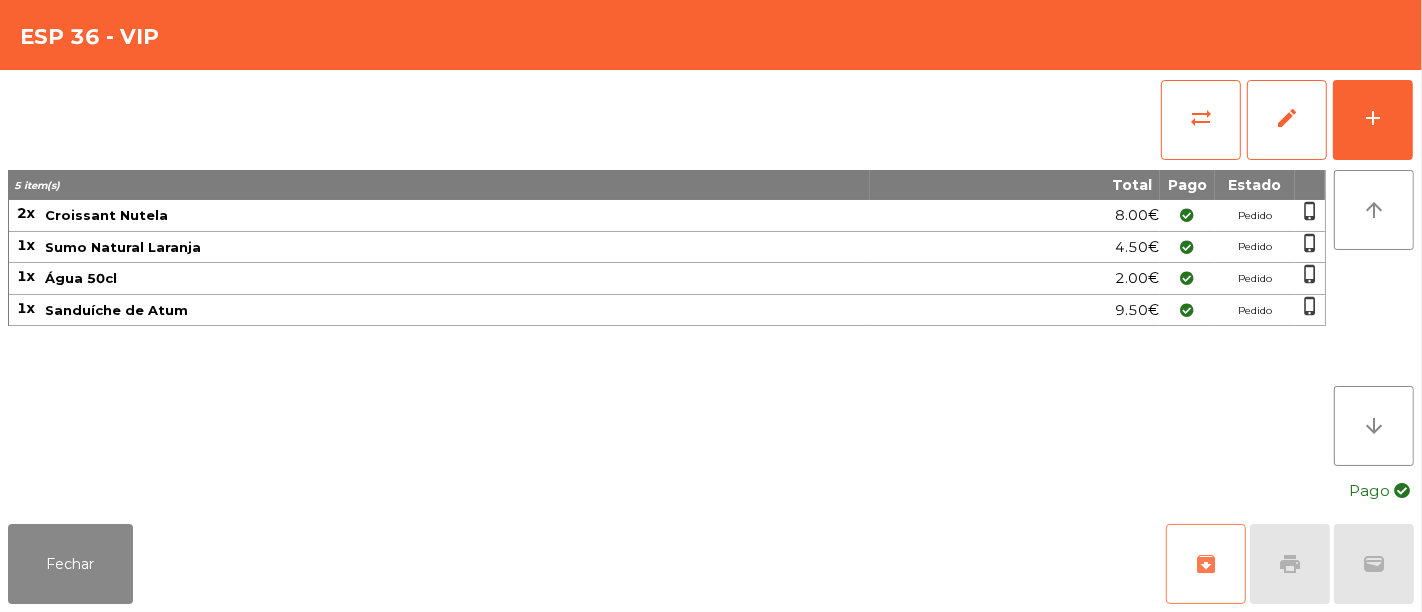 click on "archive" 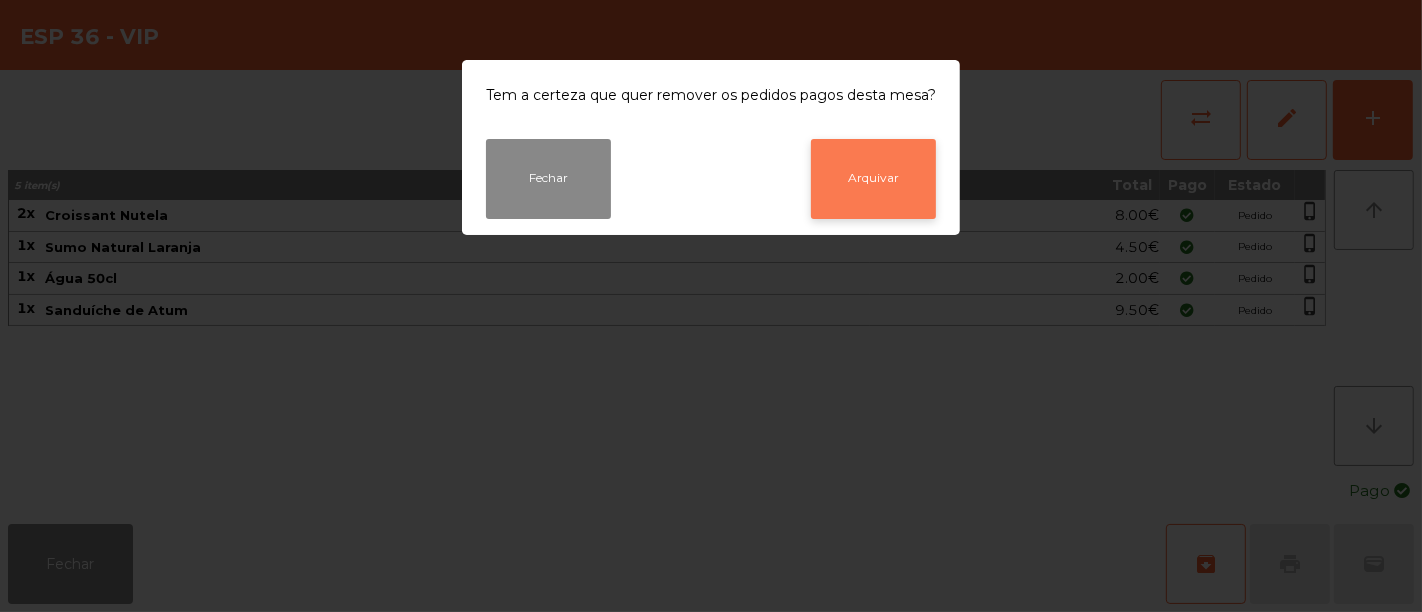 click on "Arquivar" 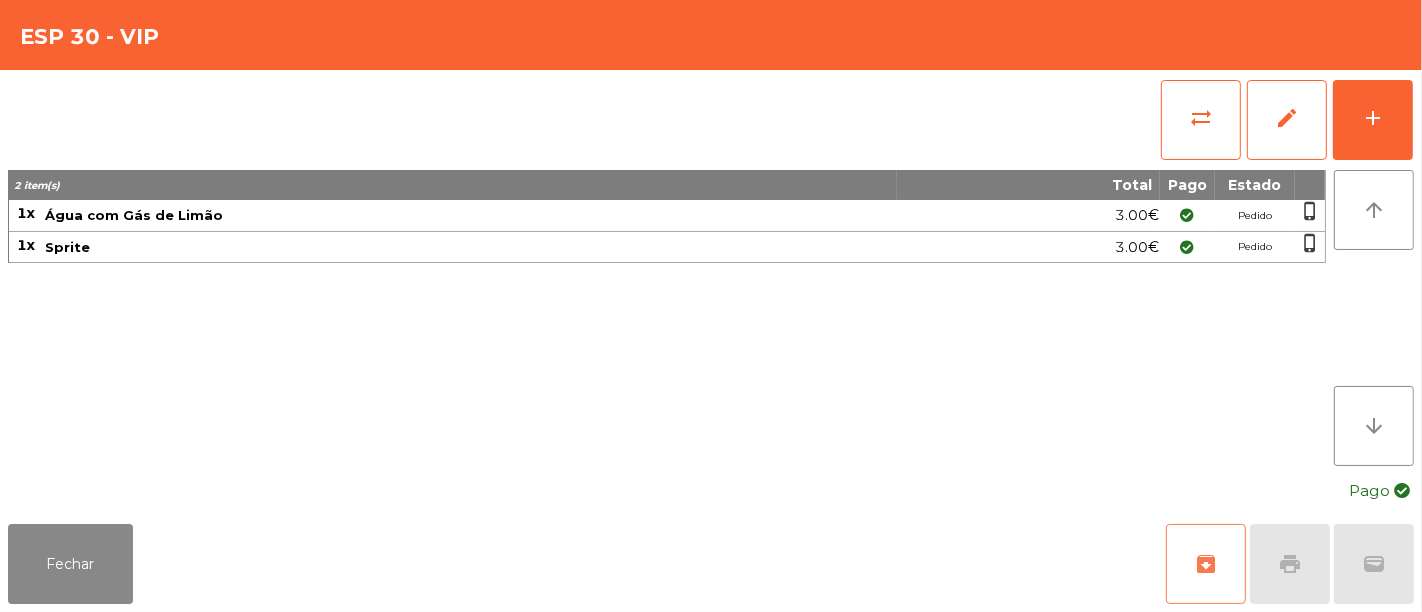 click on "archive" 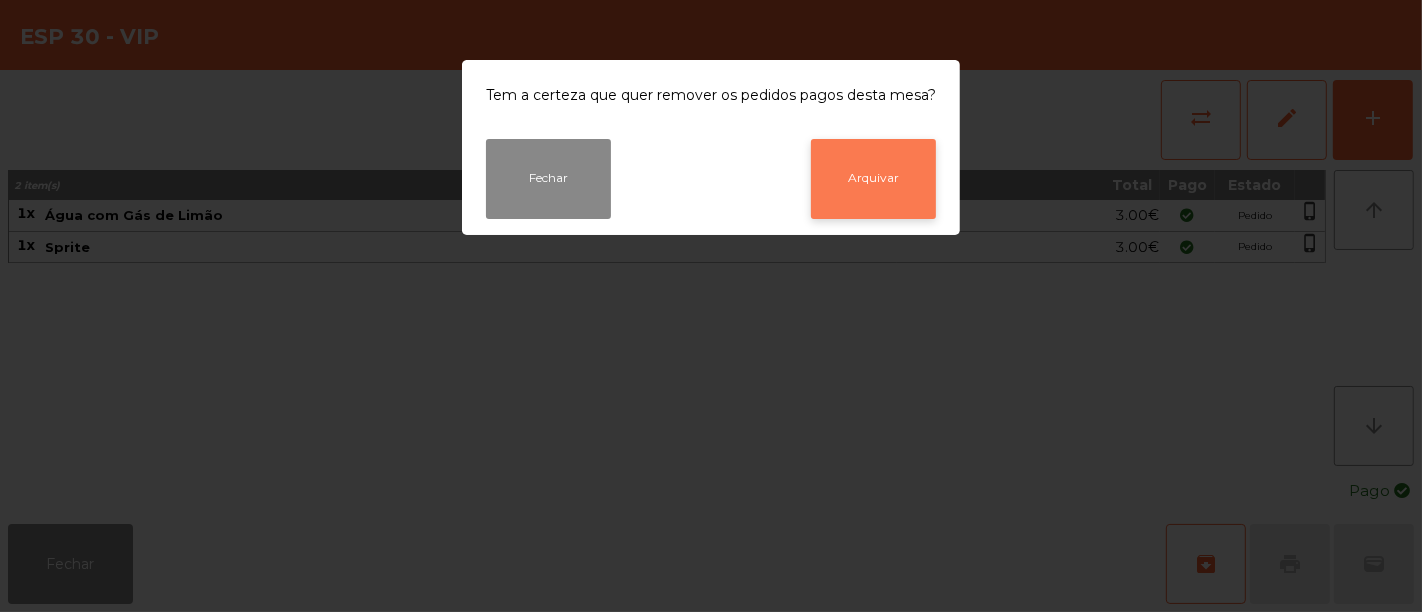 click on "Arquivar" 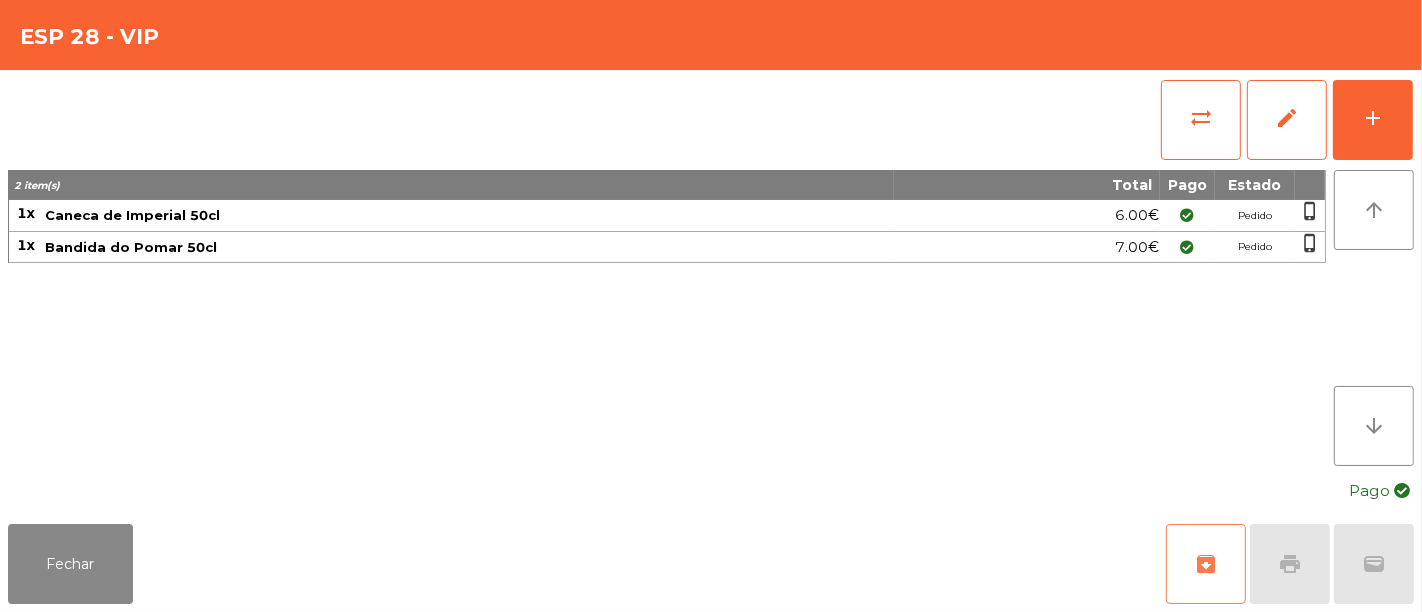 click on "archive" 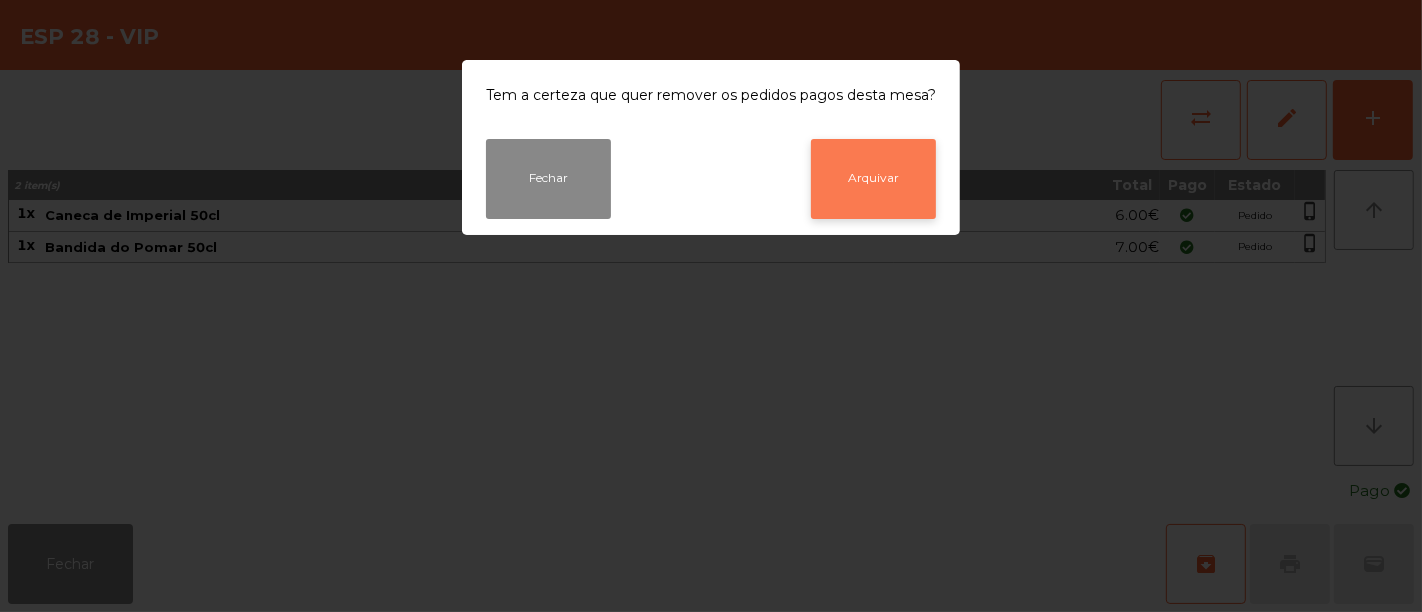 click on "Arquivar" 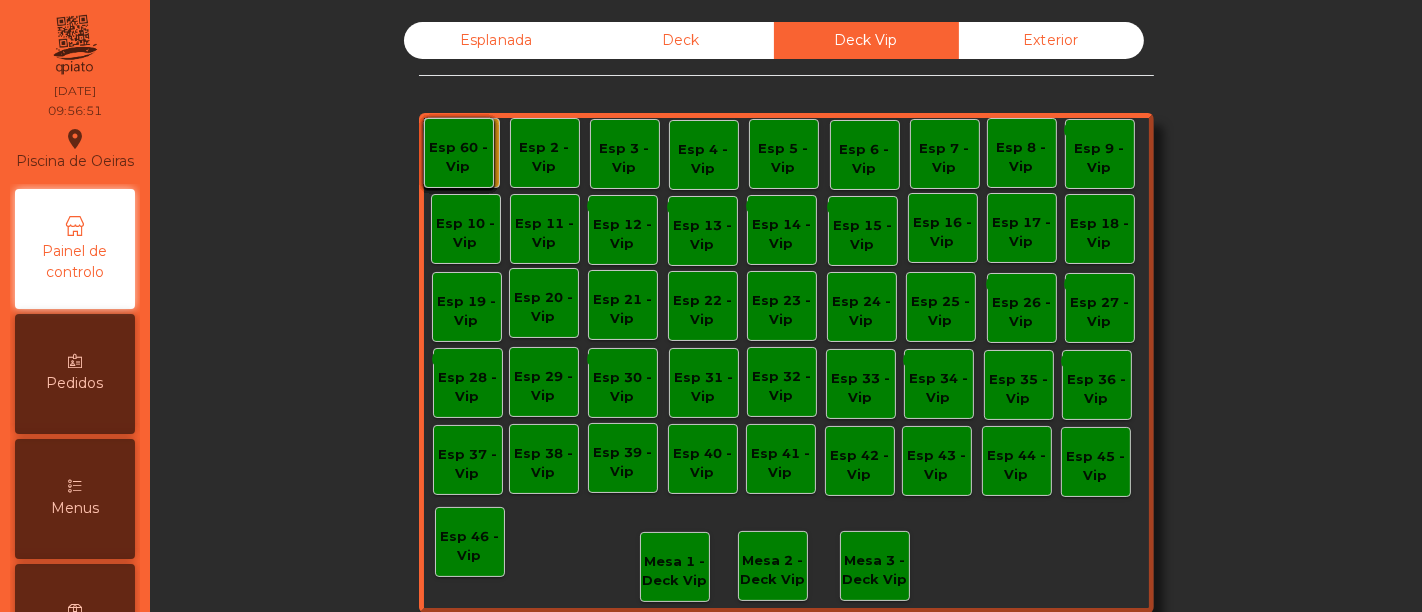 click on "Esplanada" 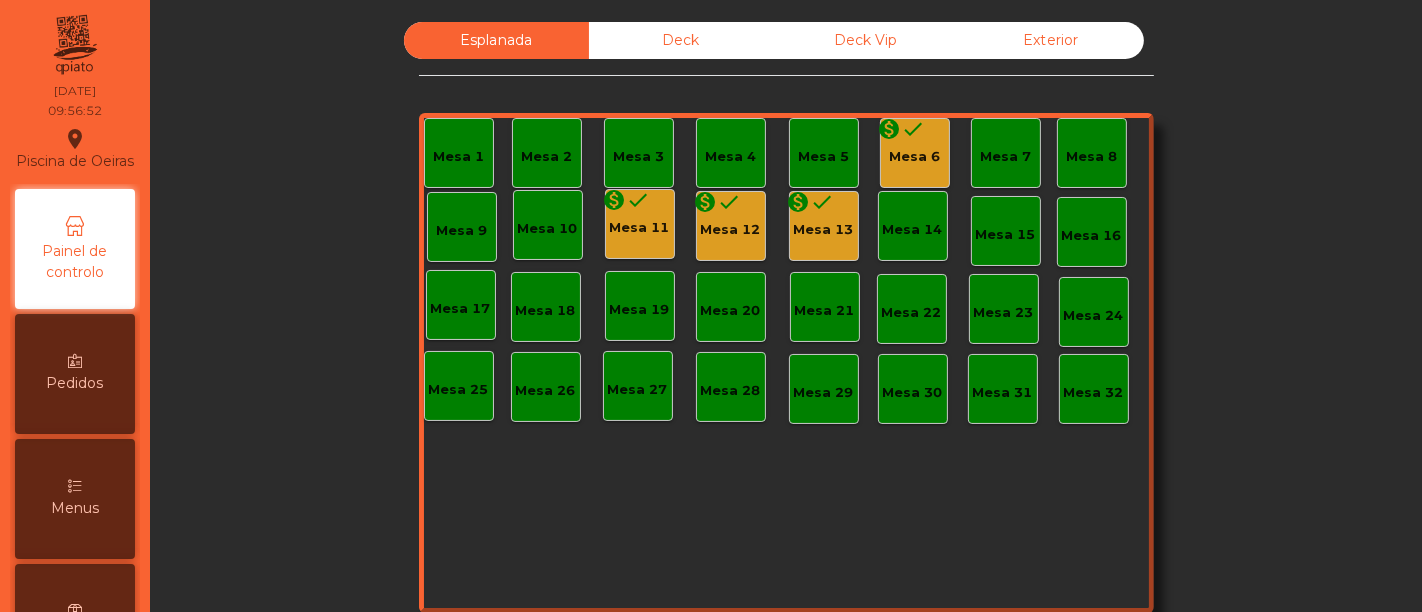 click on "Mesa 11" 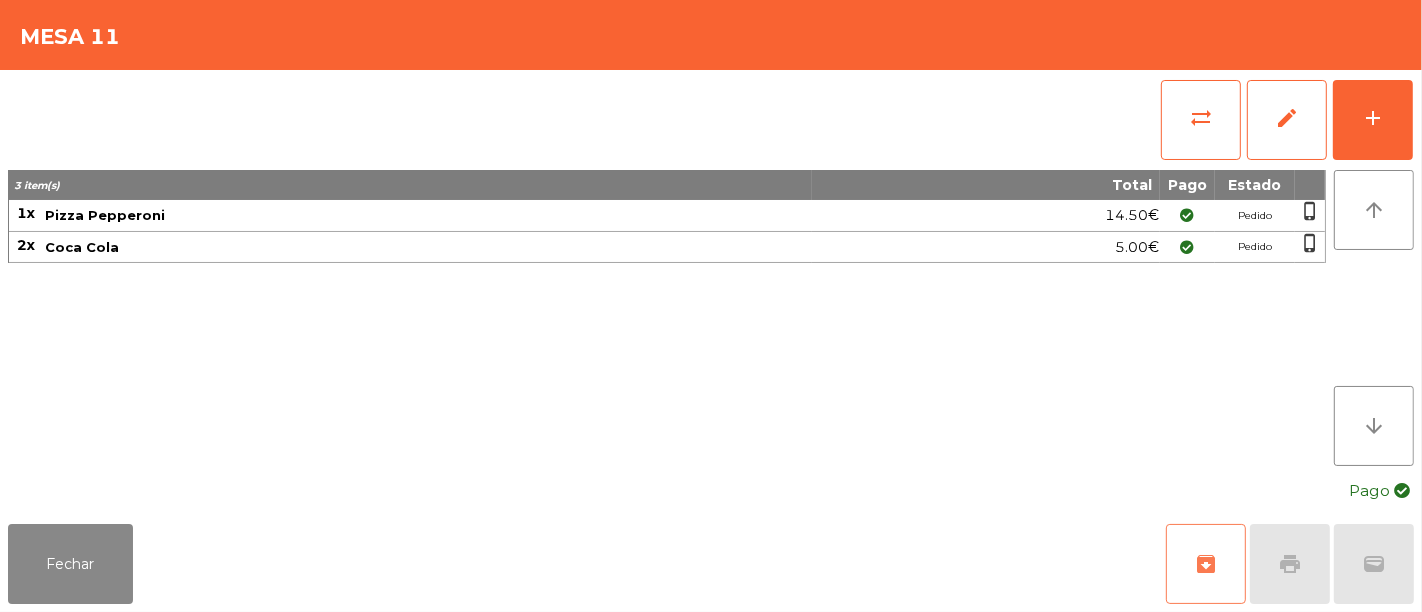 click on "archive" 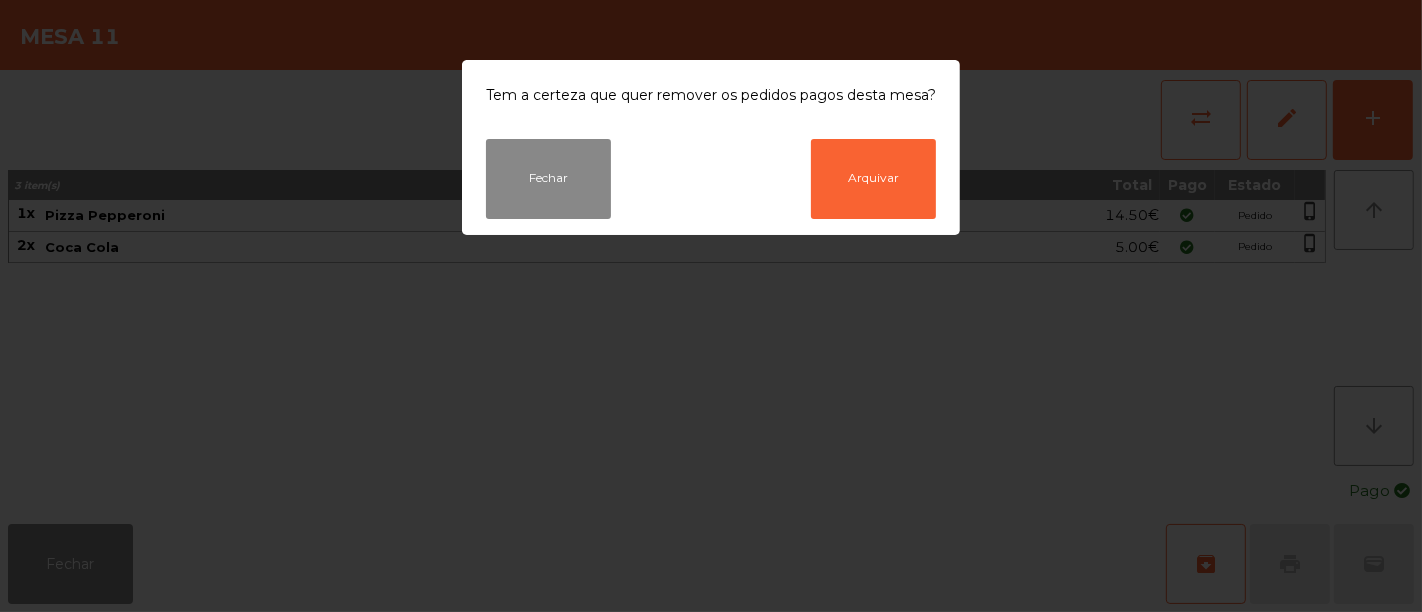 click on "Fechar   Arquivar" 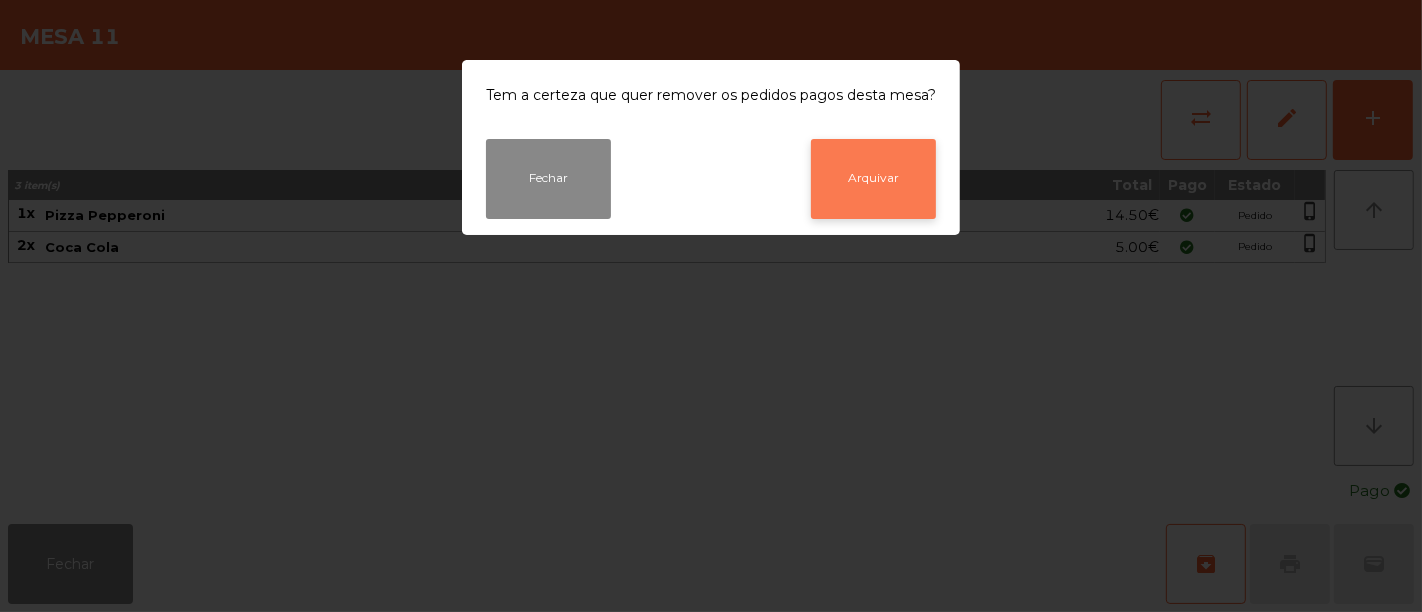 click on "Arquivar" 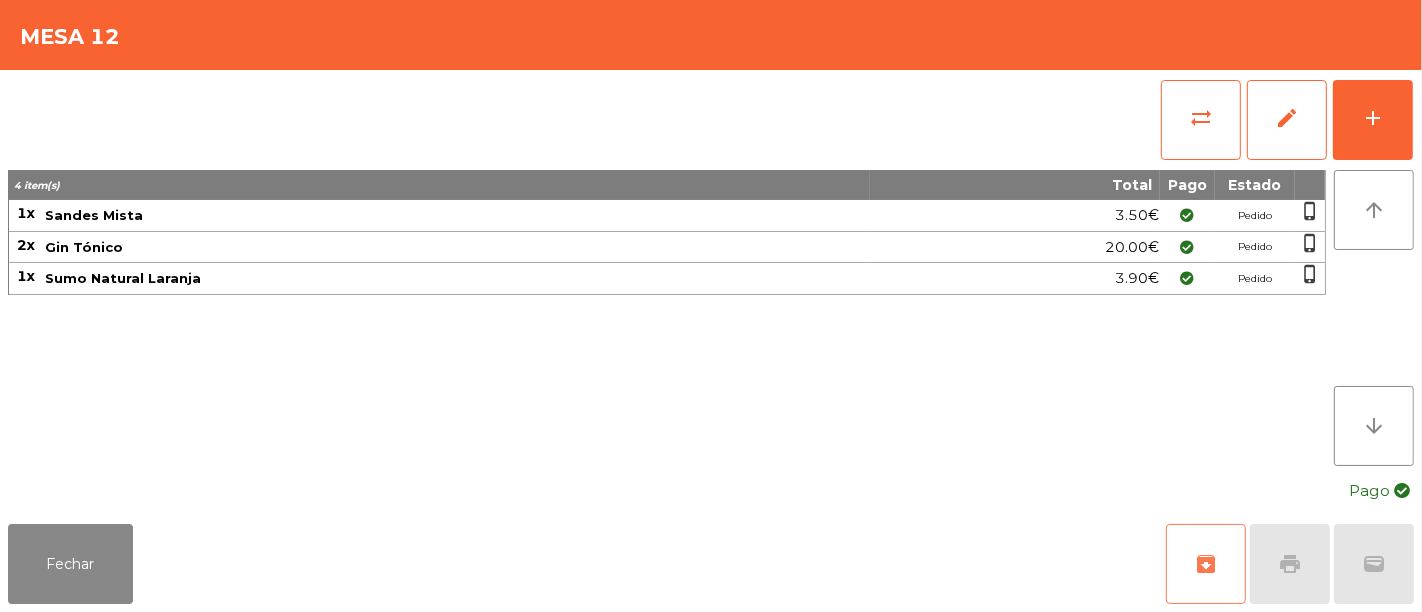 click on "archive" 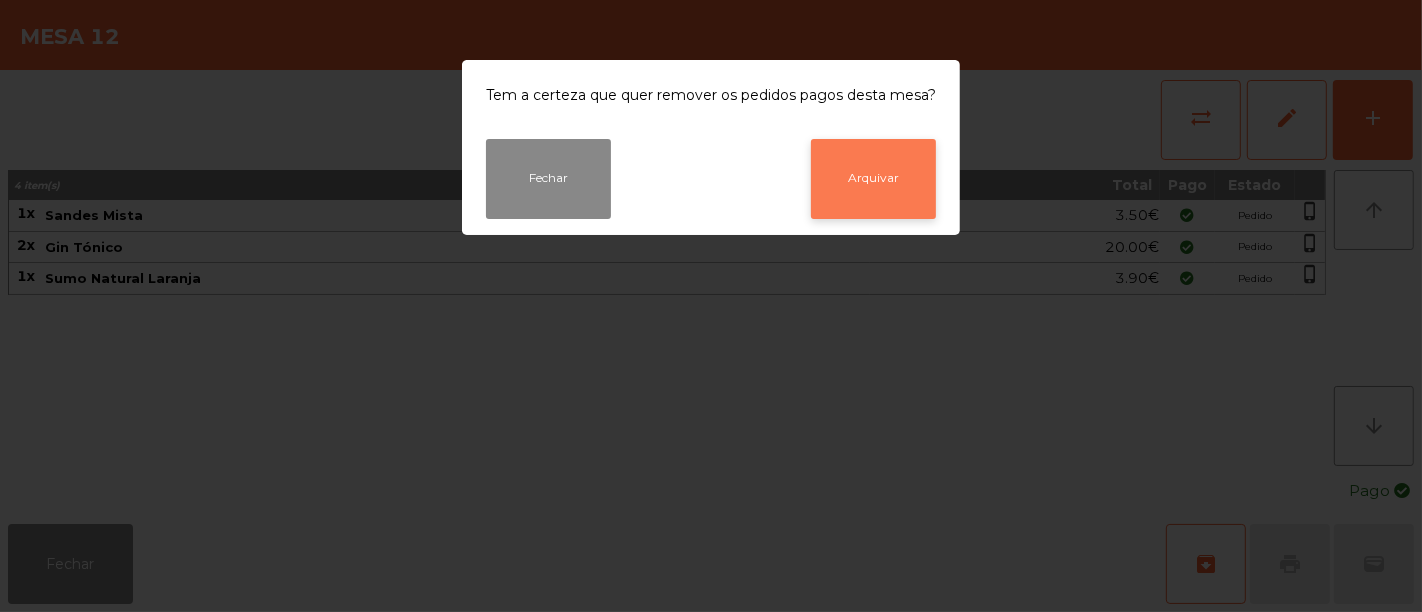 click on "Arquivar" 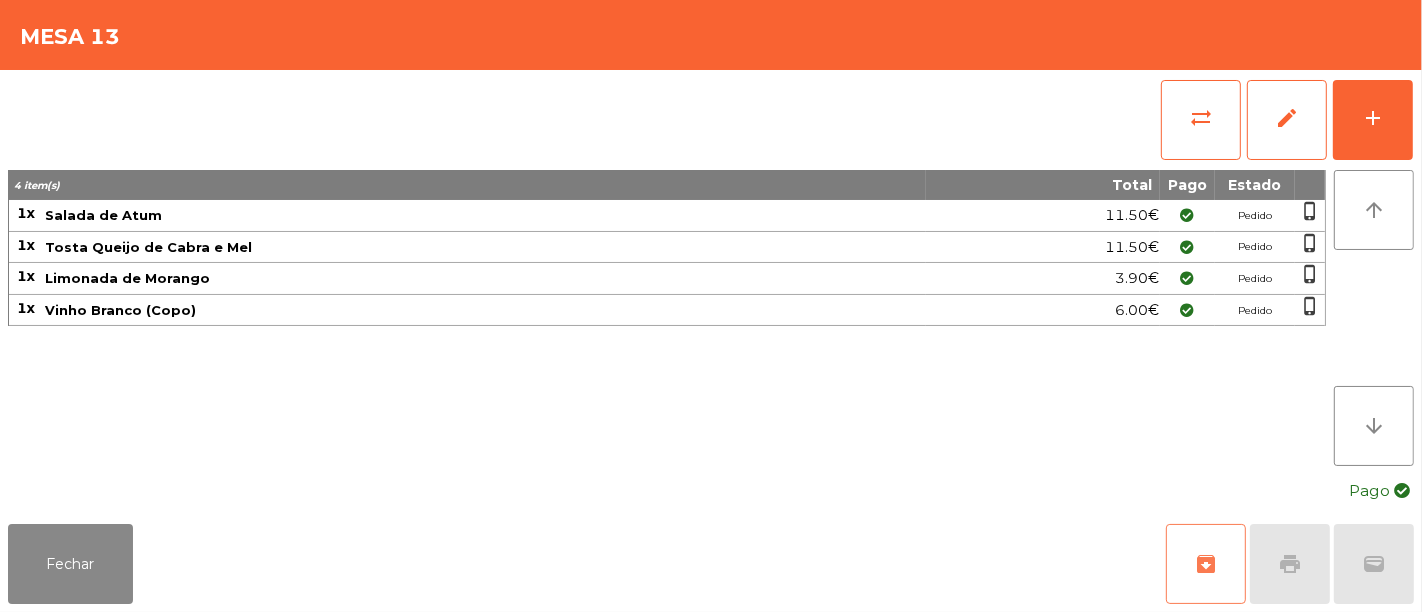 click on "archive" 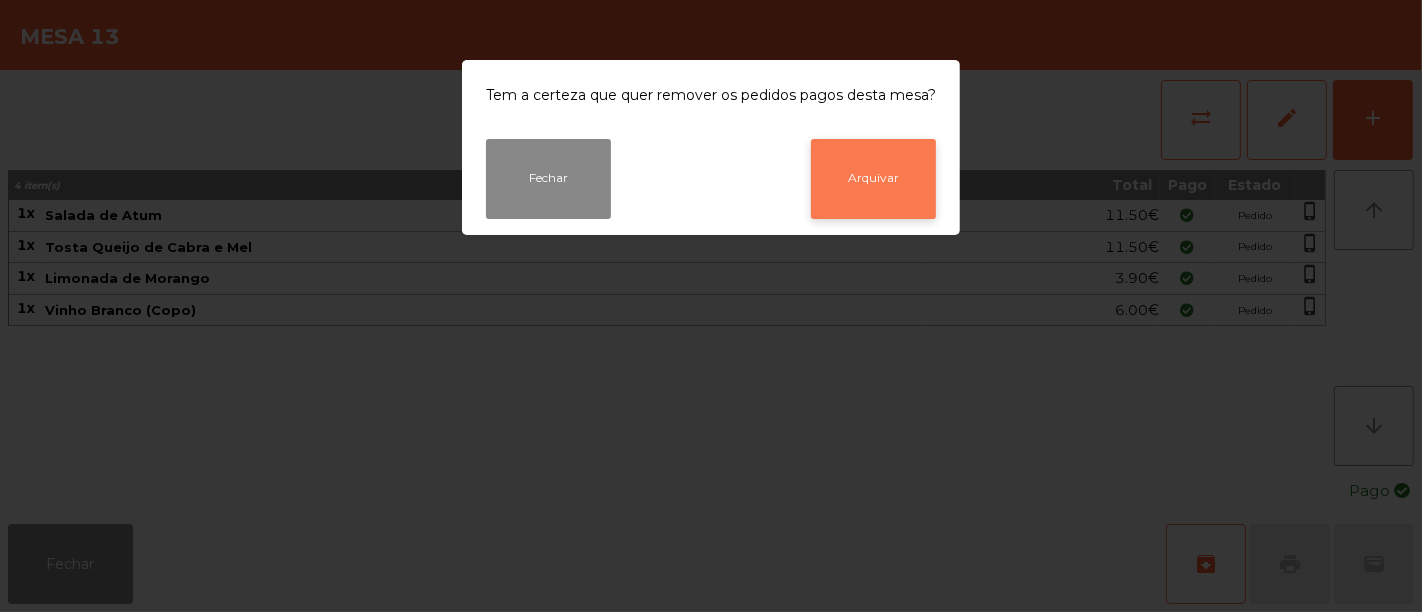 click on "Arquivar" 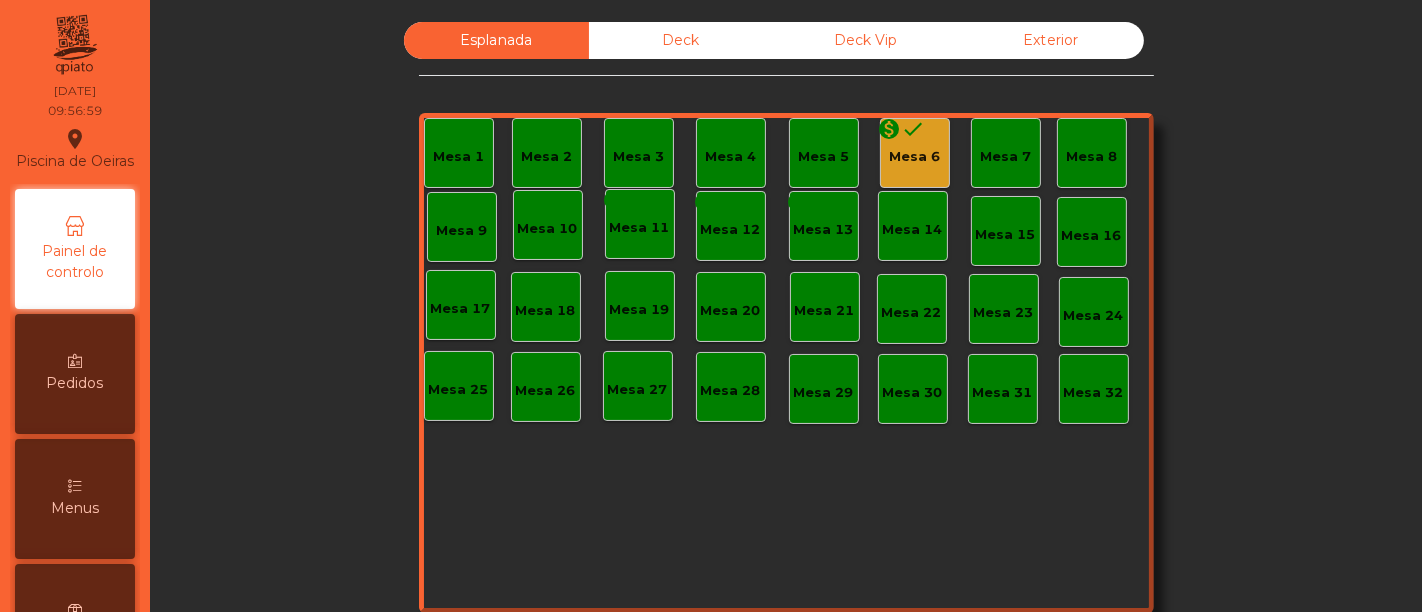 click on "monetization_on done" 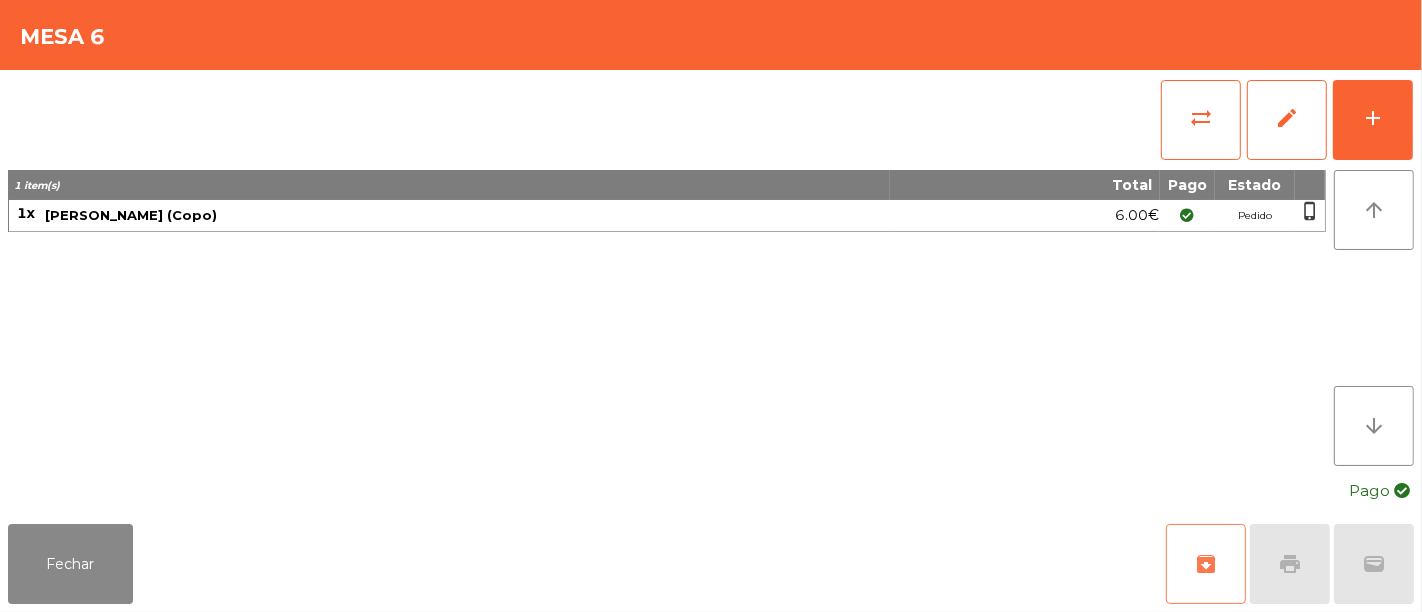 click on "archive" 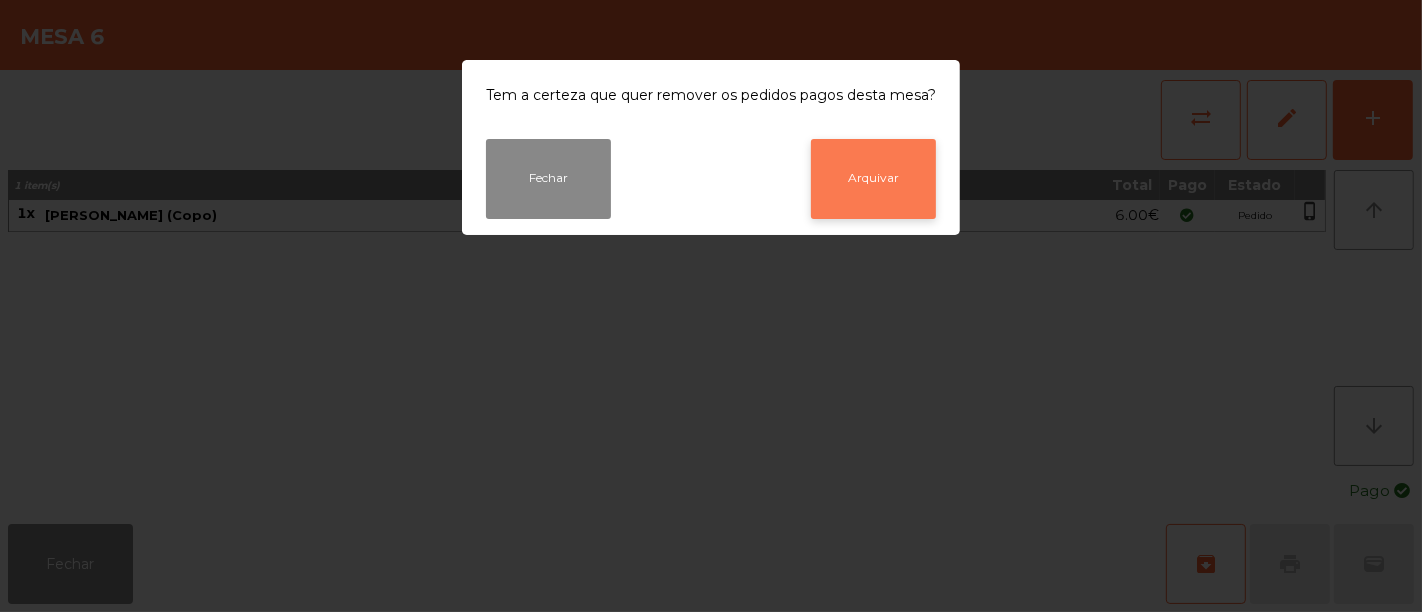 click on "Arquivar" 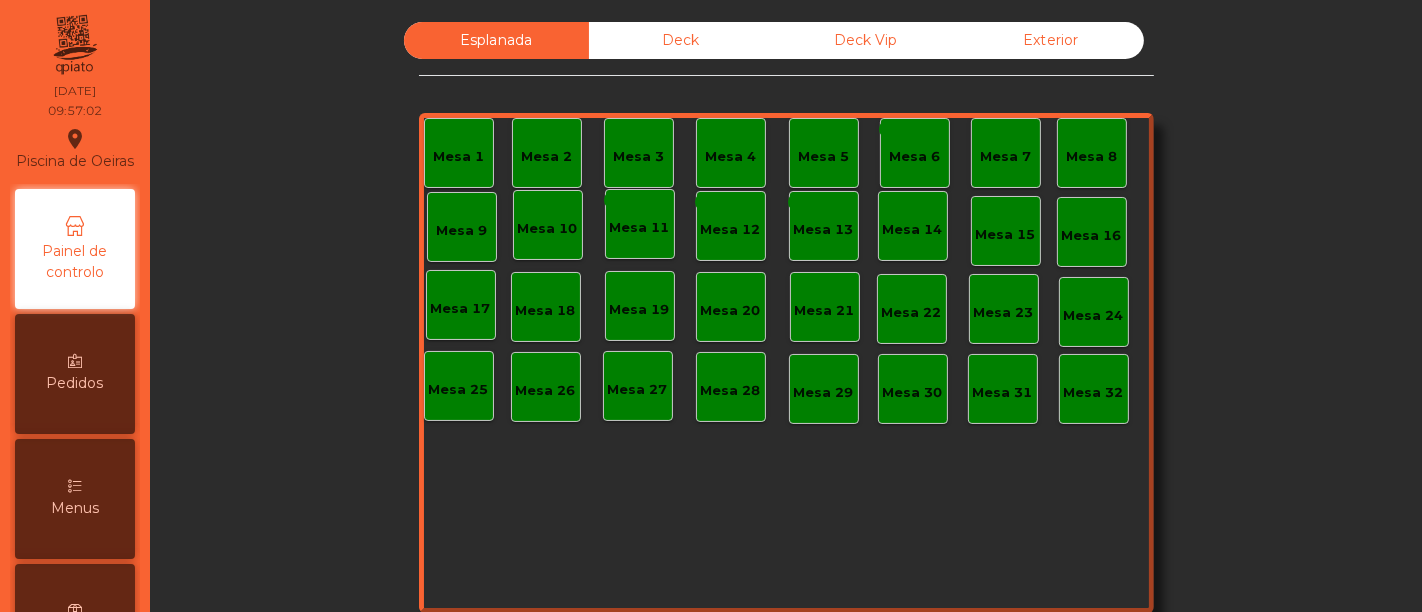 click on "Deck" 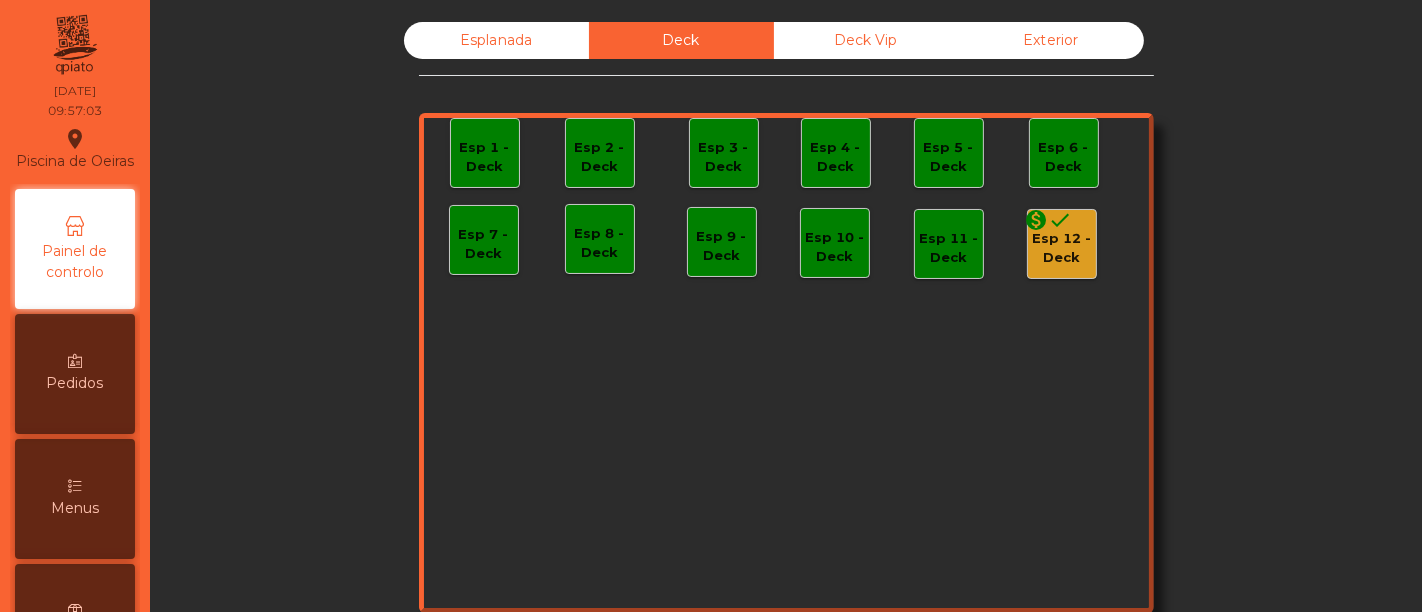 click on "Esp 12 - Deck" 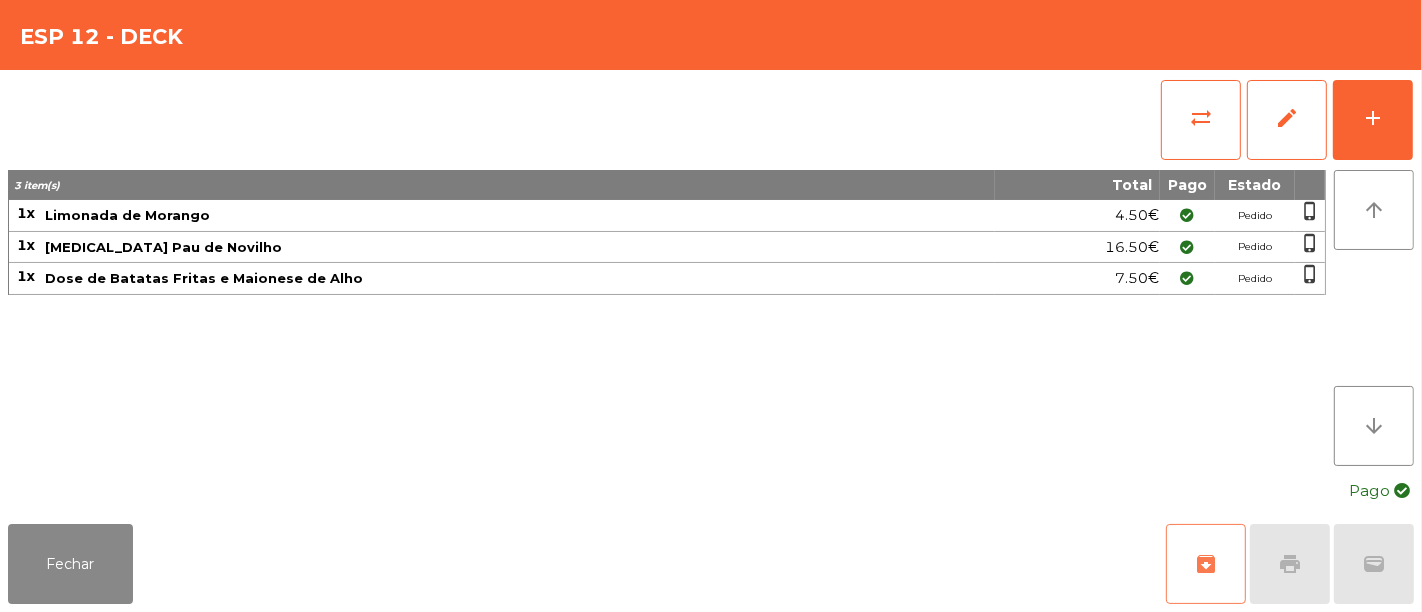 click on "archive" 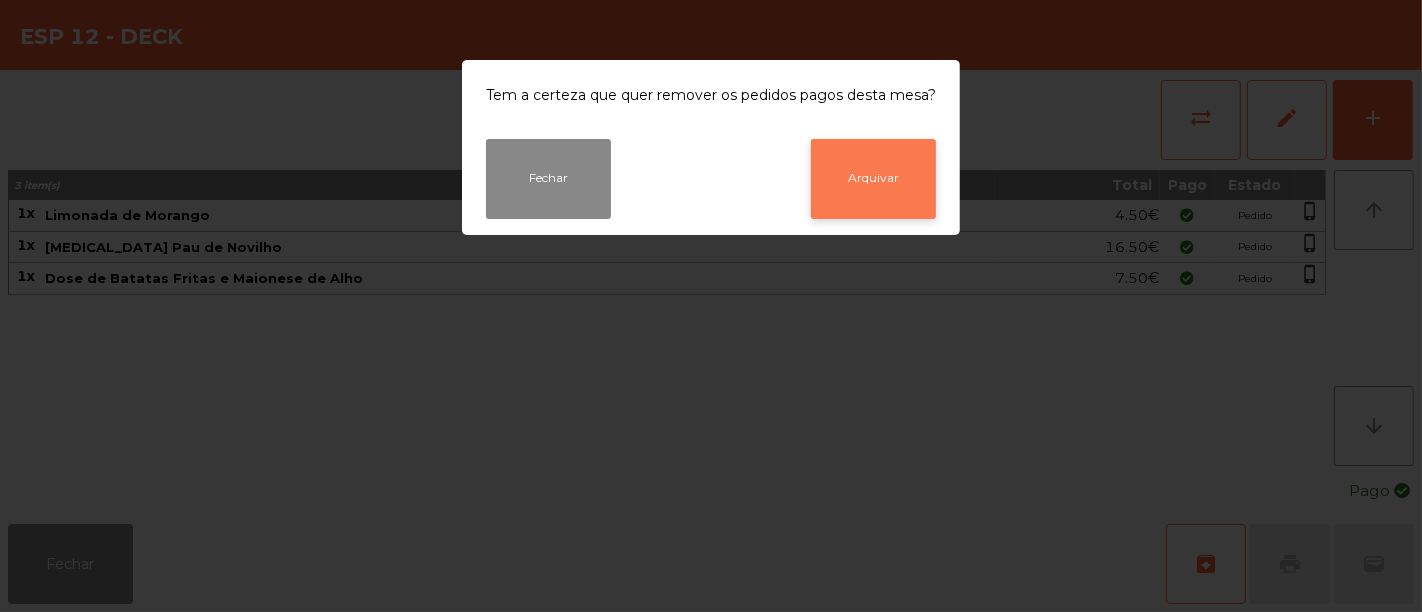 click on "Arquivar" 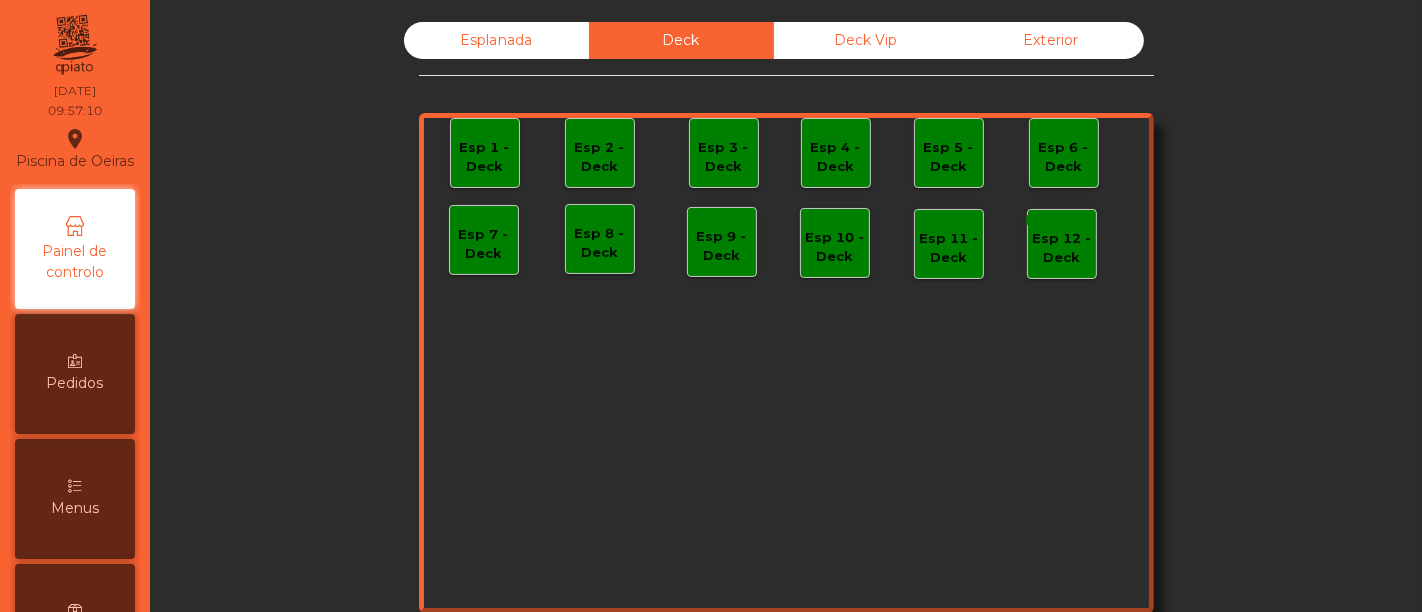 click on "Exterior" 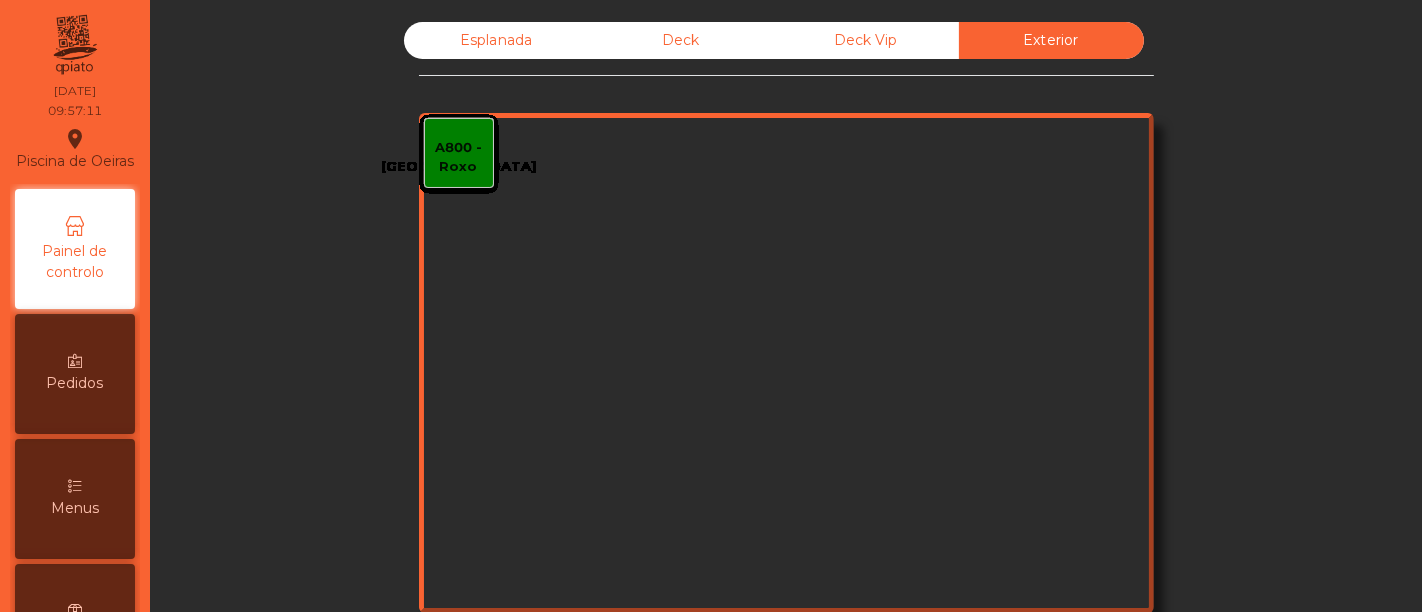 click on "Deck Vip" 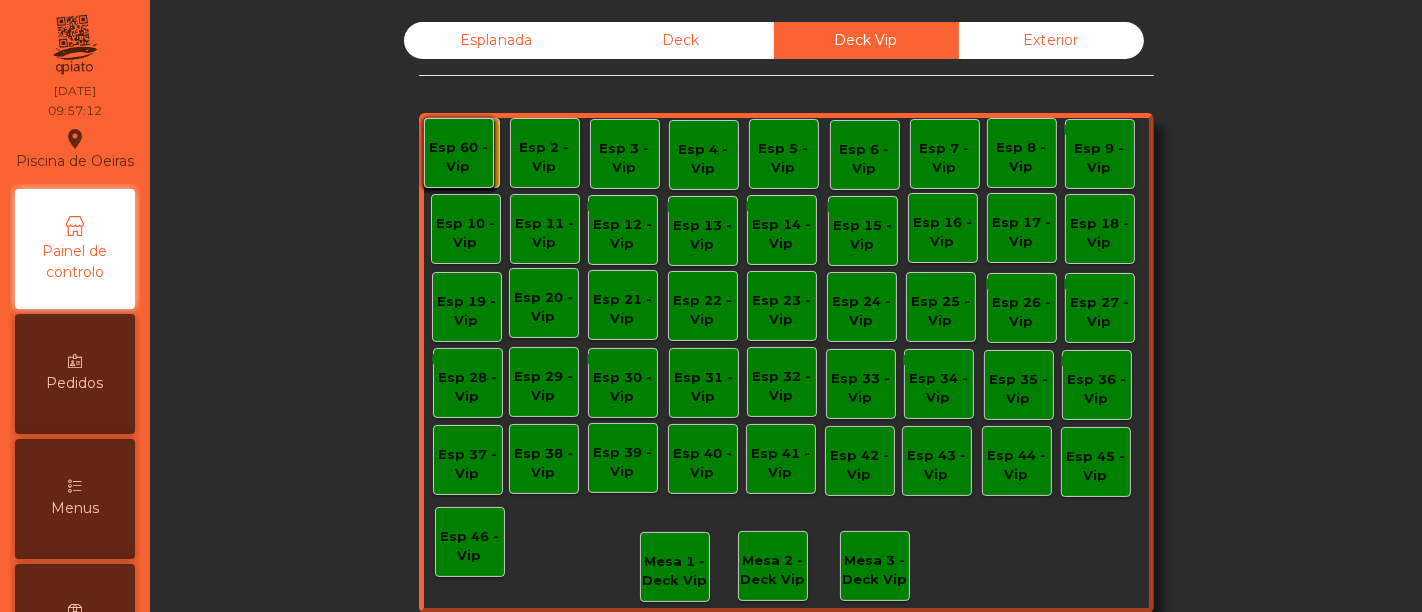 click on "Deck" 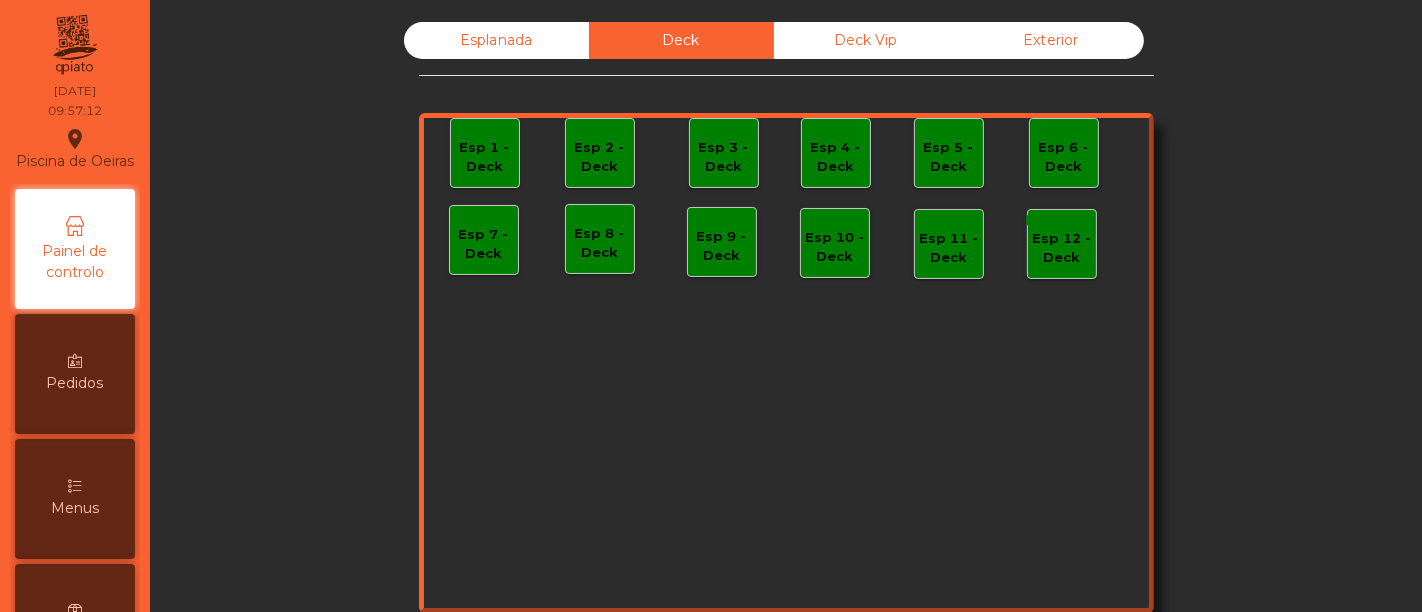 click on "Esplanada" 